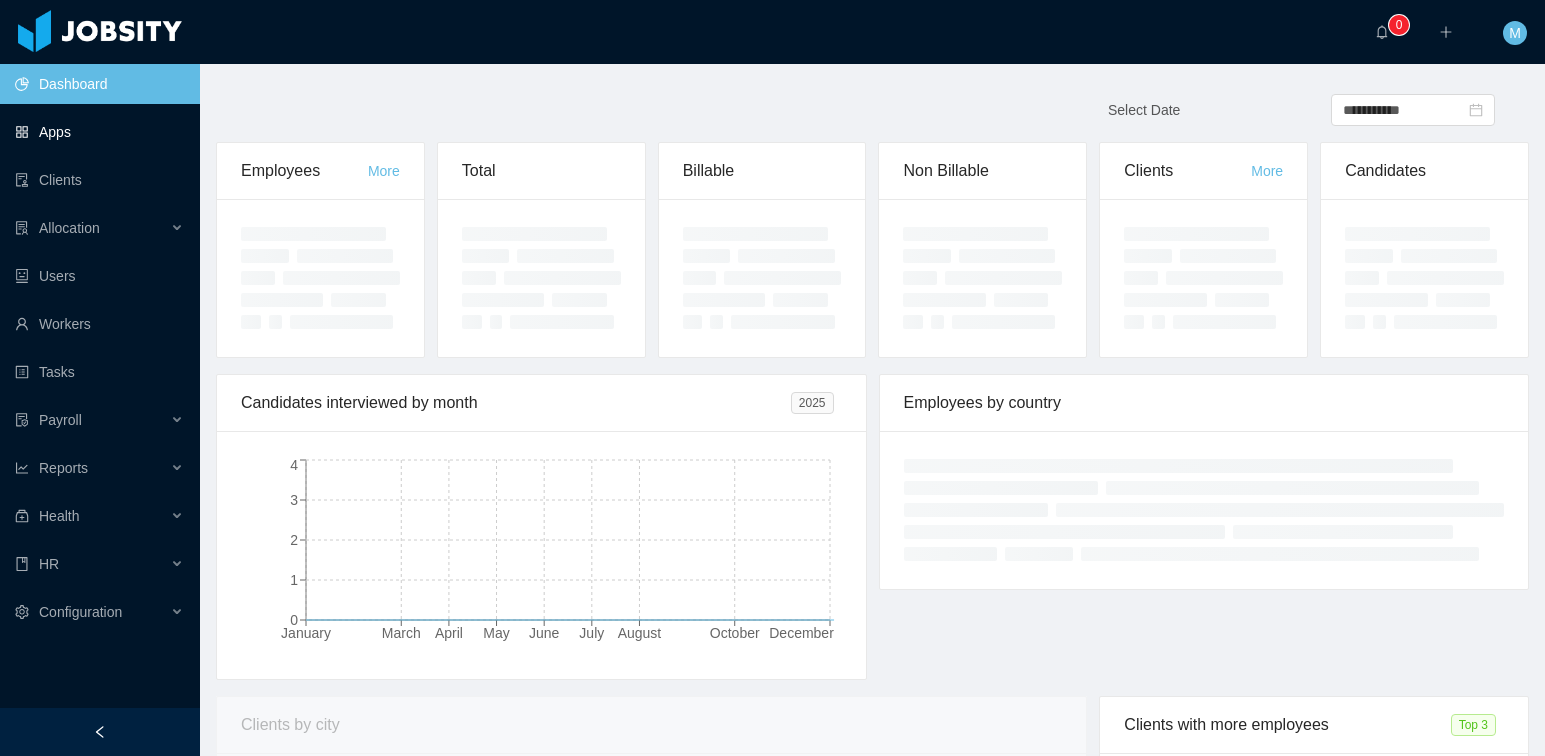 scroll, scrollTop: 0, scrollLeft: 0, axis: both 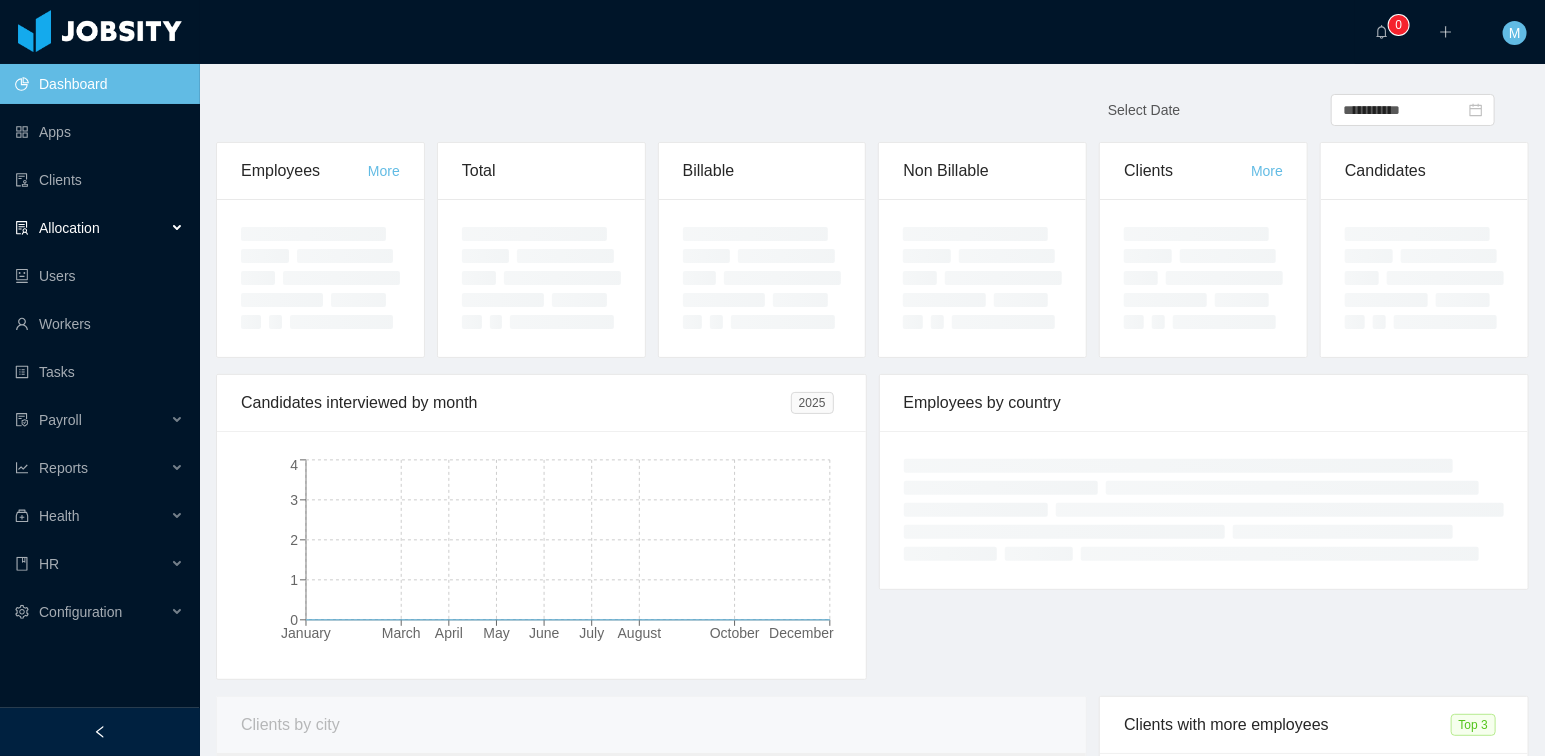 click on "Allocation" at bounding box center [69, 228] 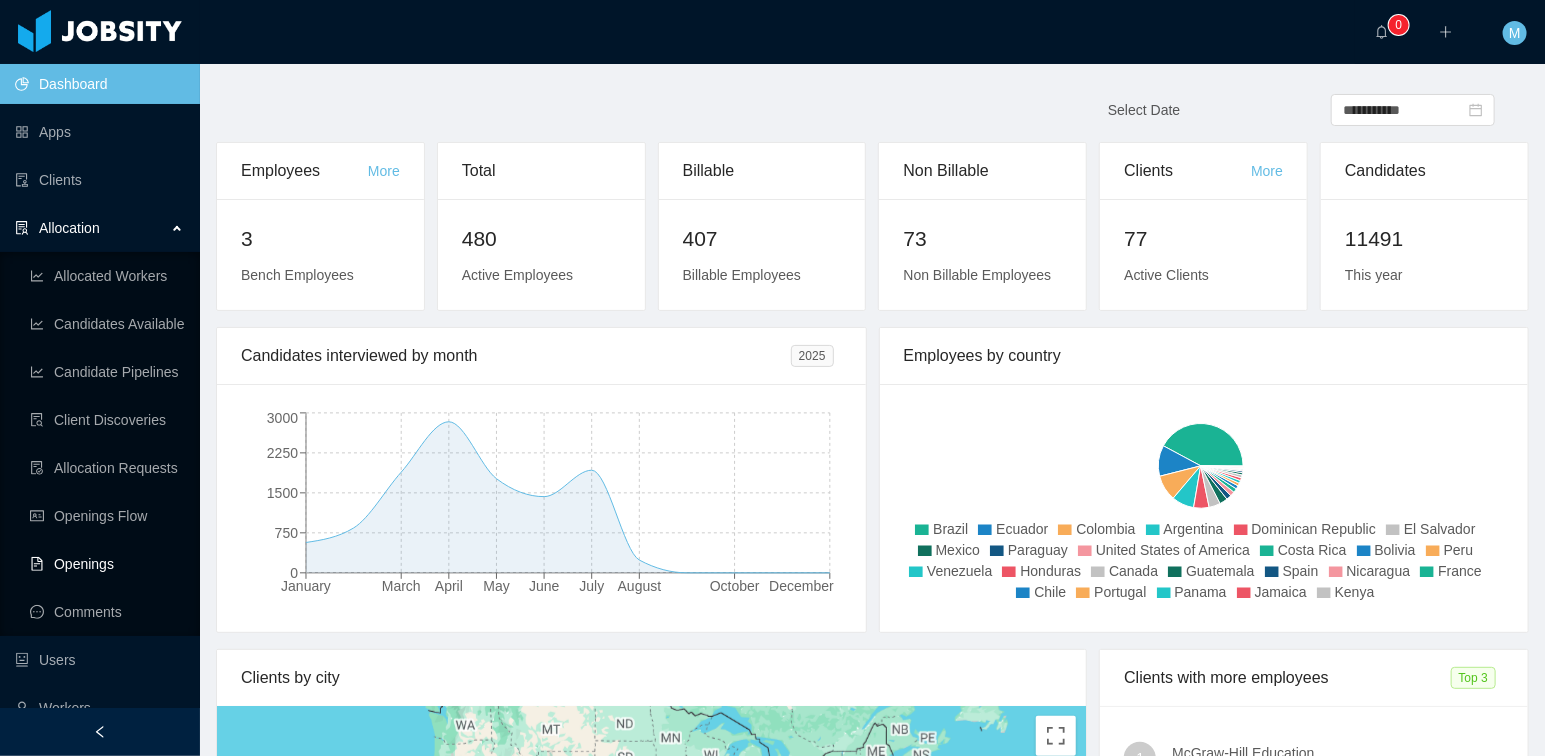 click on "Openings" at bounding box center (107, 564) 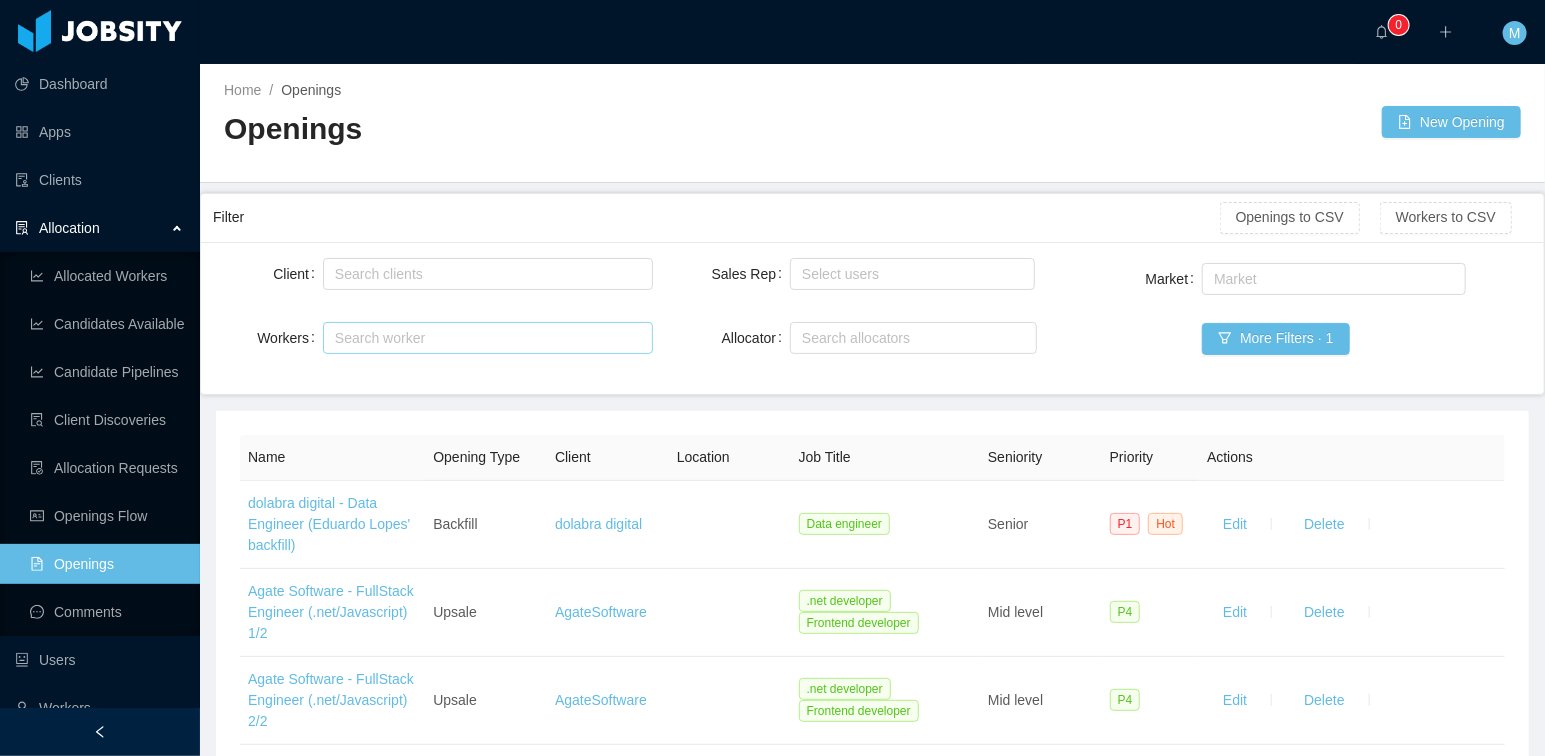 scroll, scrollTop: 284, scrollLeft: 0, axis: vertical 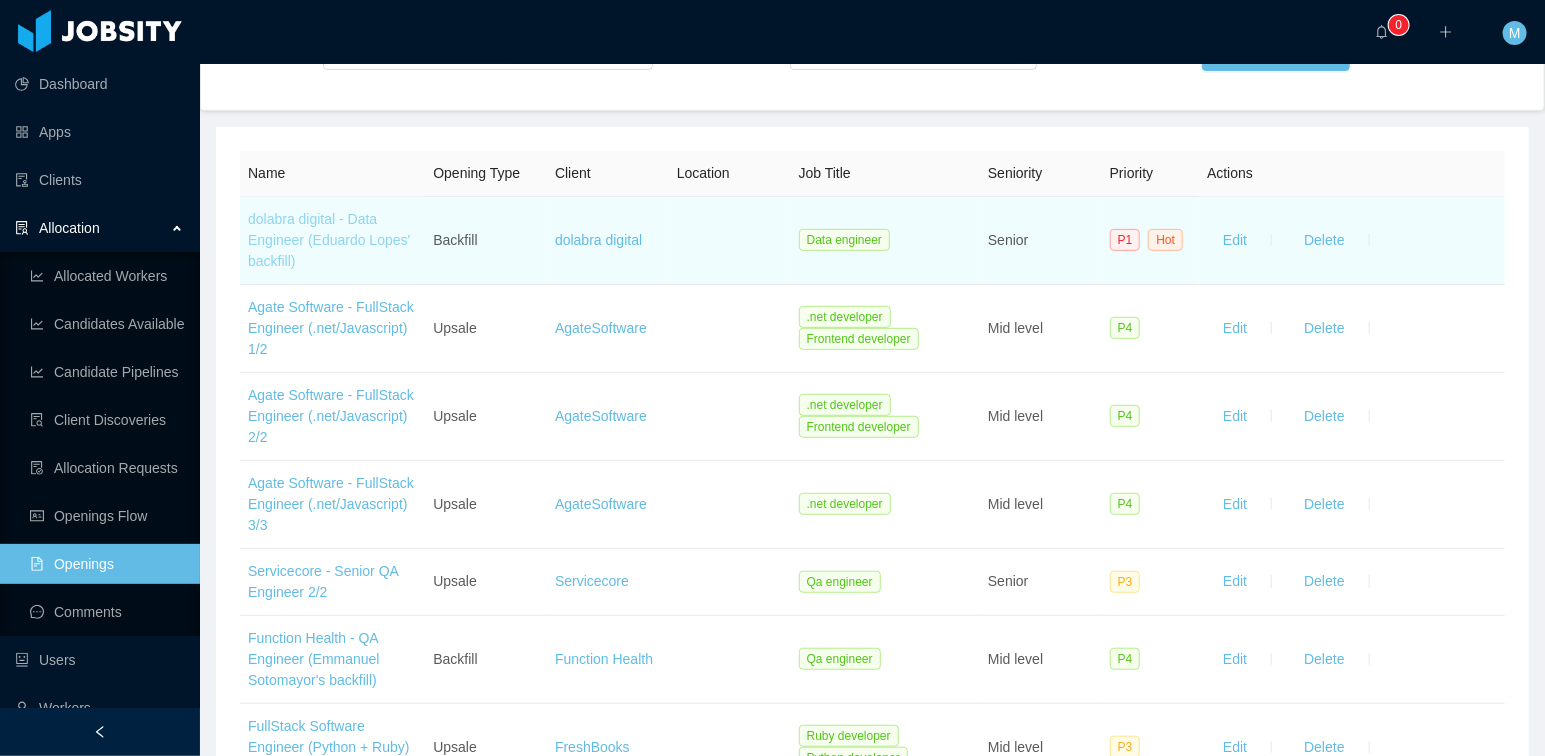 click on "dolabra digital - Data Engineer (Eduardo Lopes' backfill)" at bounding box center (329, 240) 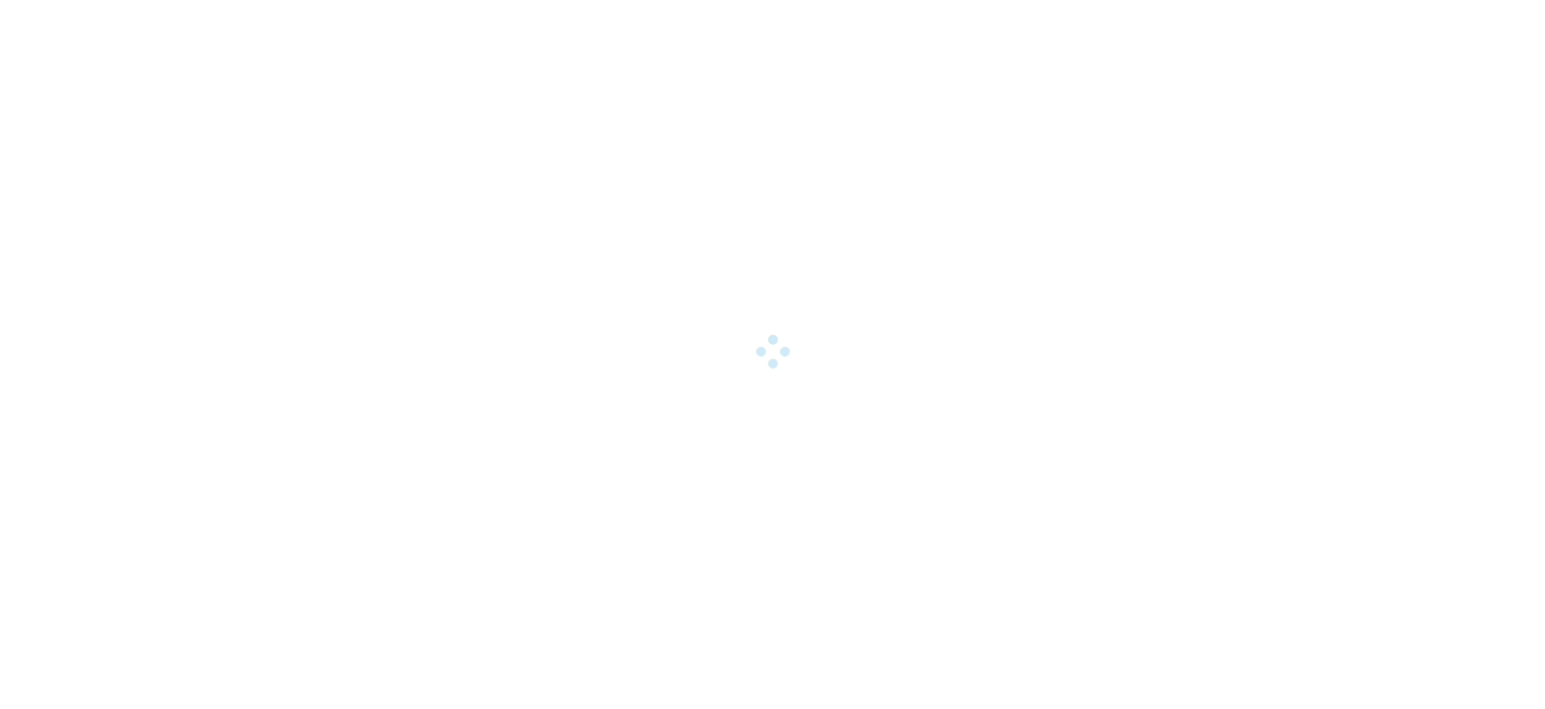 scroll, scrollTop: 0, scrollLeft: 0, axis: both 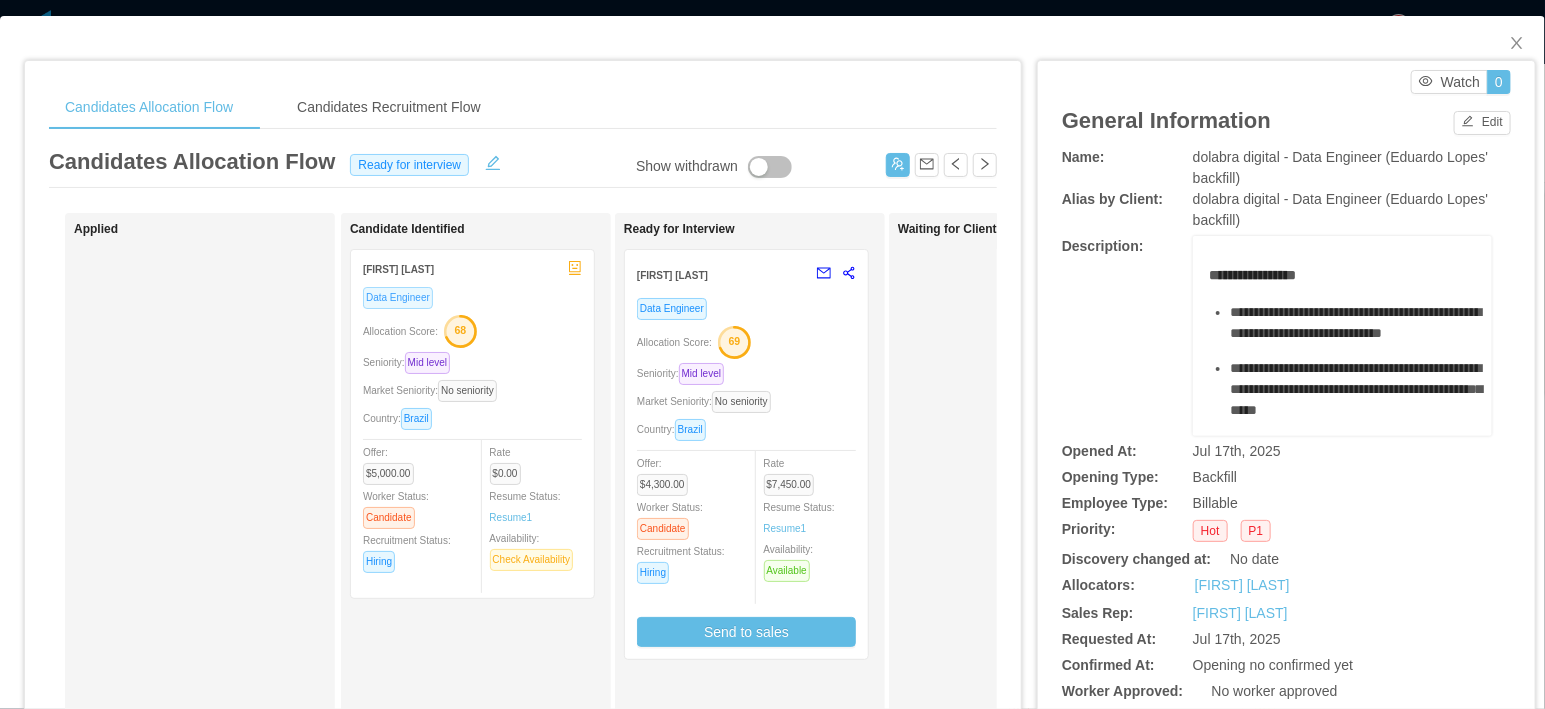 click on "Data Engineer" at bounding box center [398, 298] 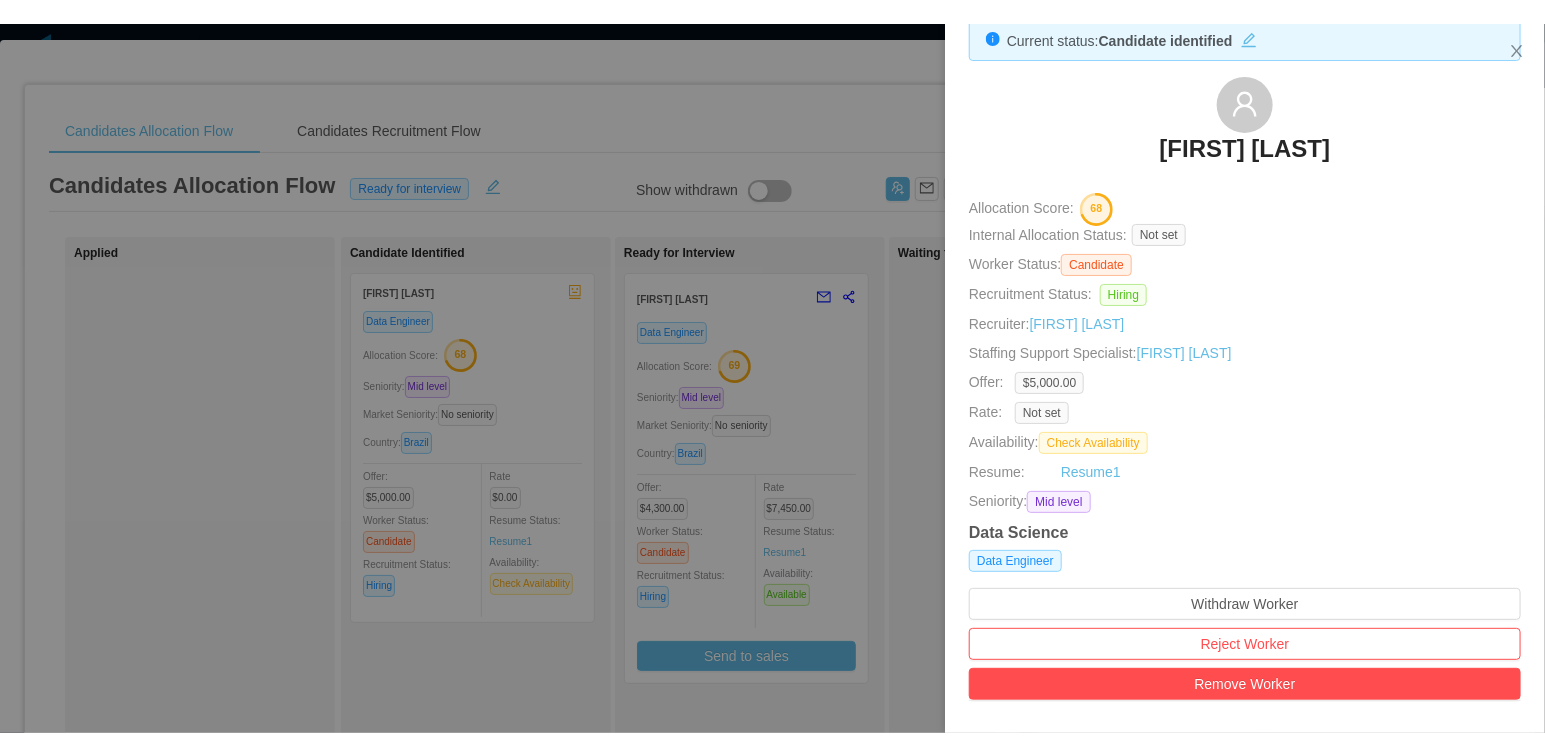 scroll, scrollTop: 34, scrollLeft: 0, axis: vertical 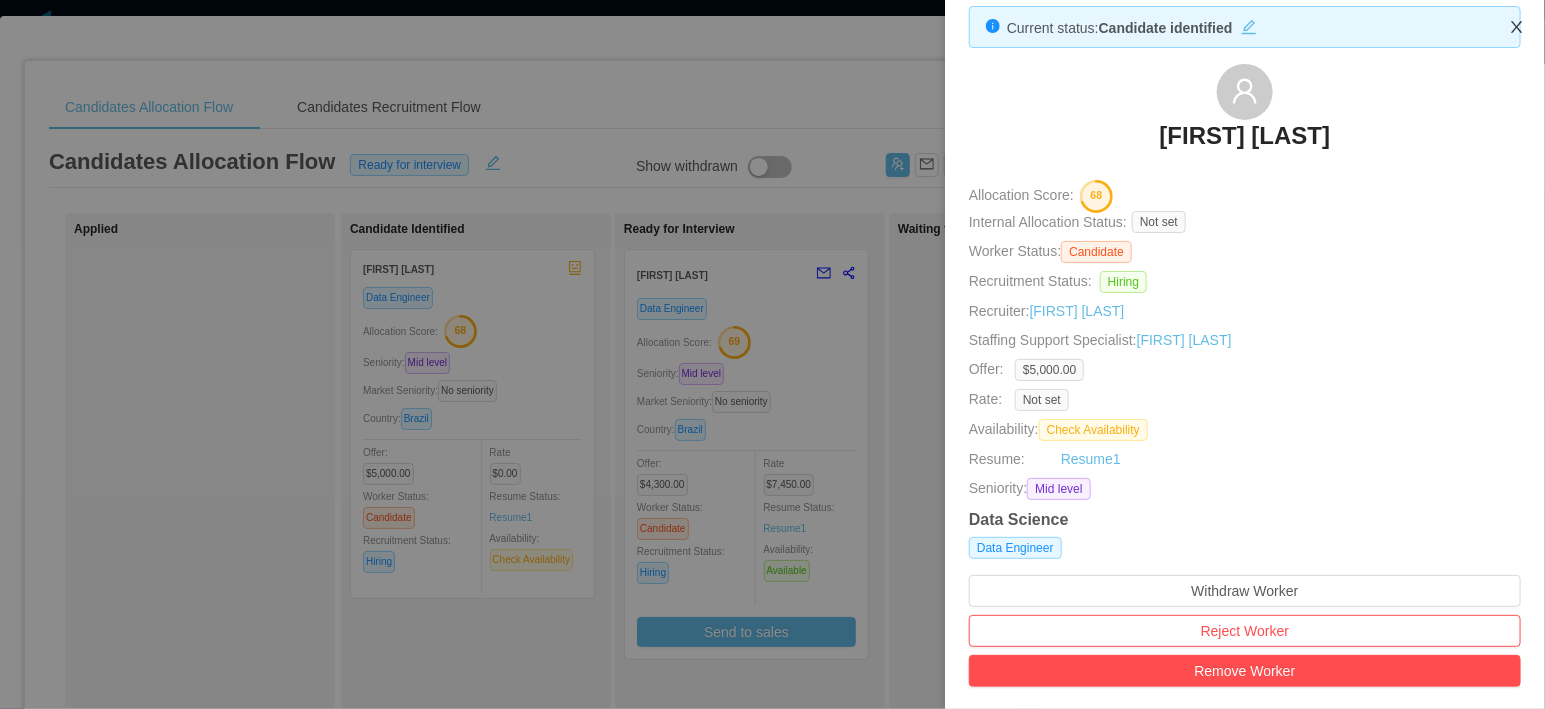 click 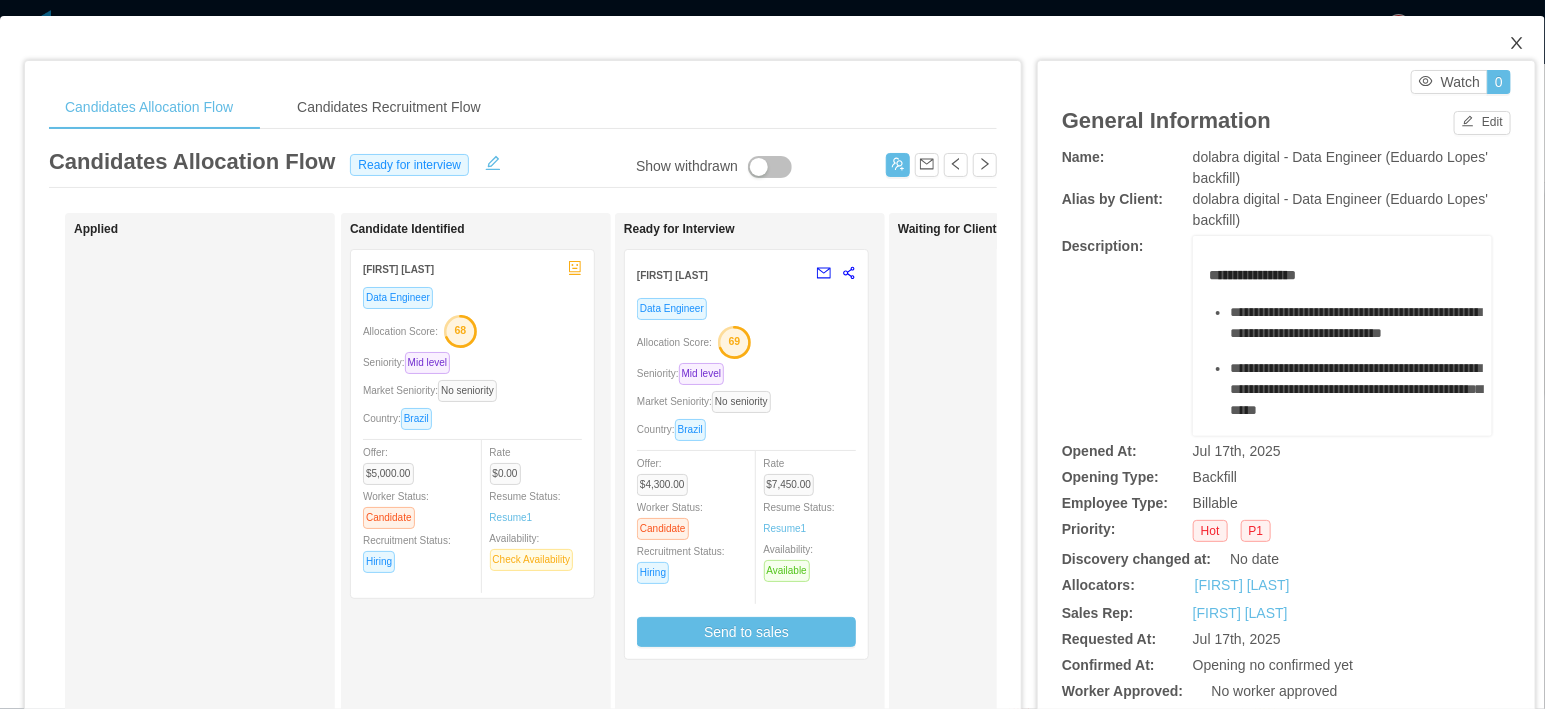 click 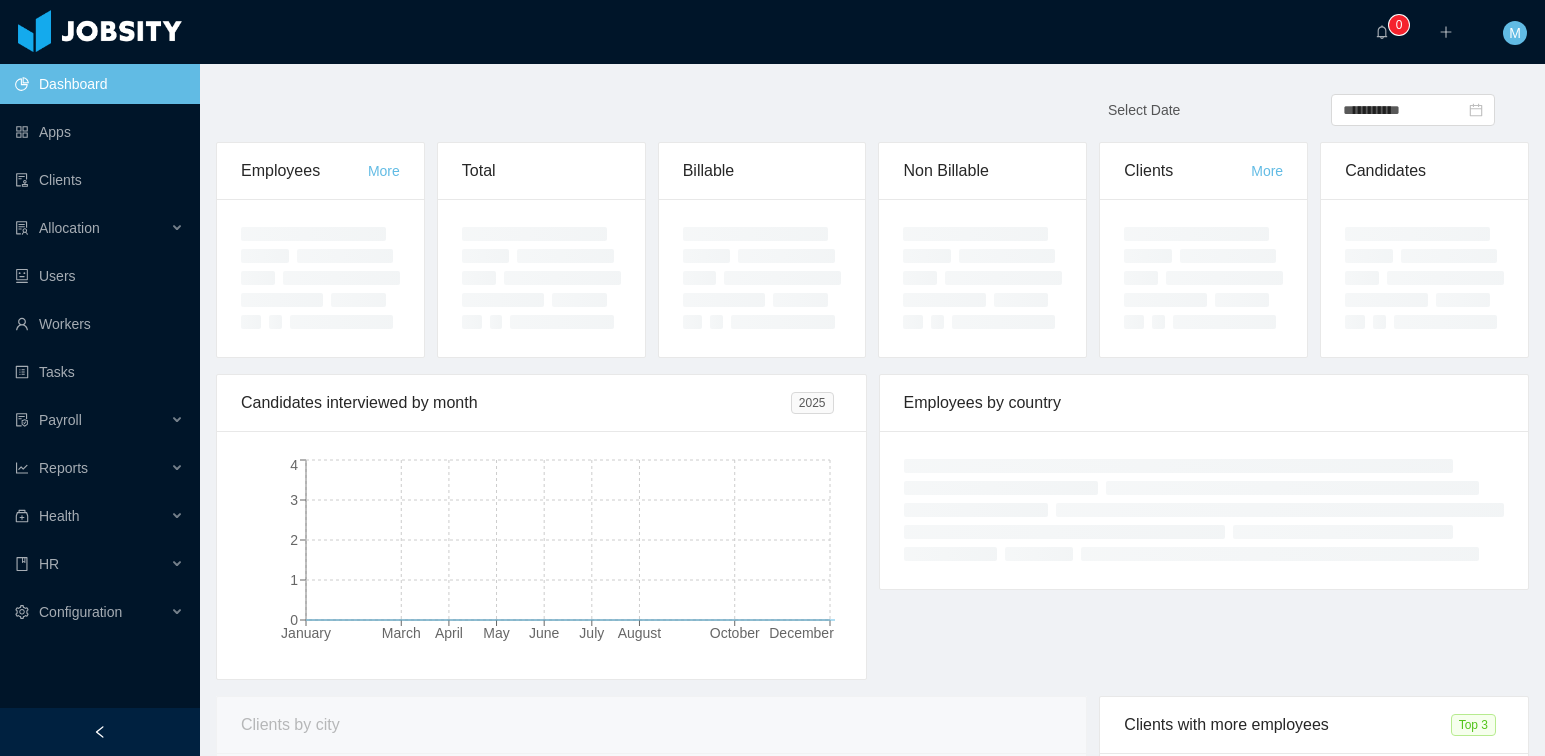 scroll, scrollTop: 0, scrollLeft: 0, axis: both 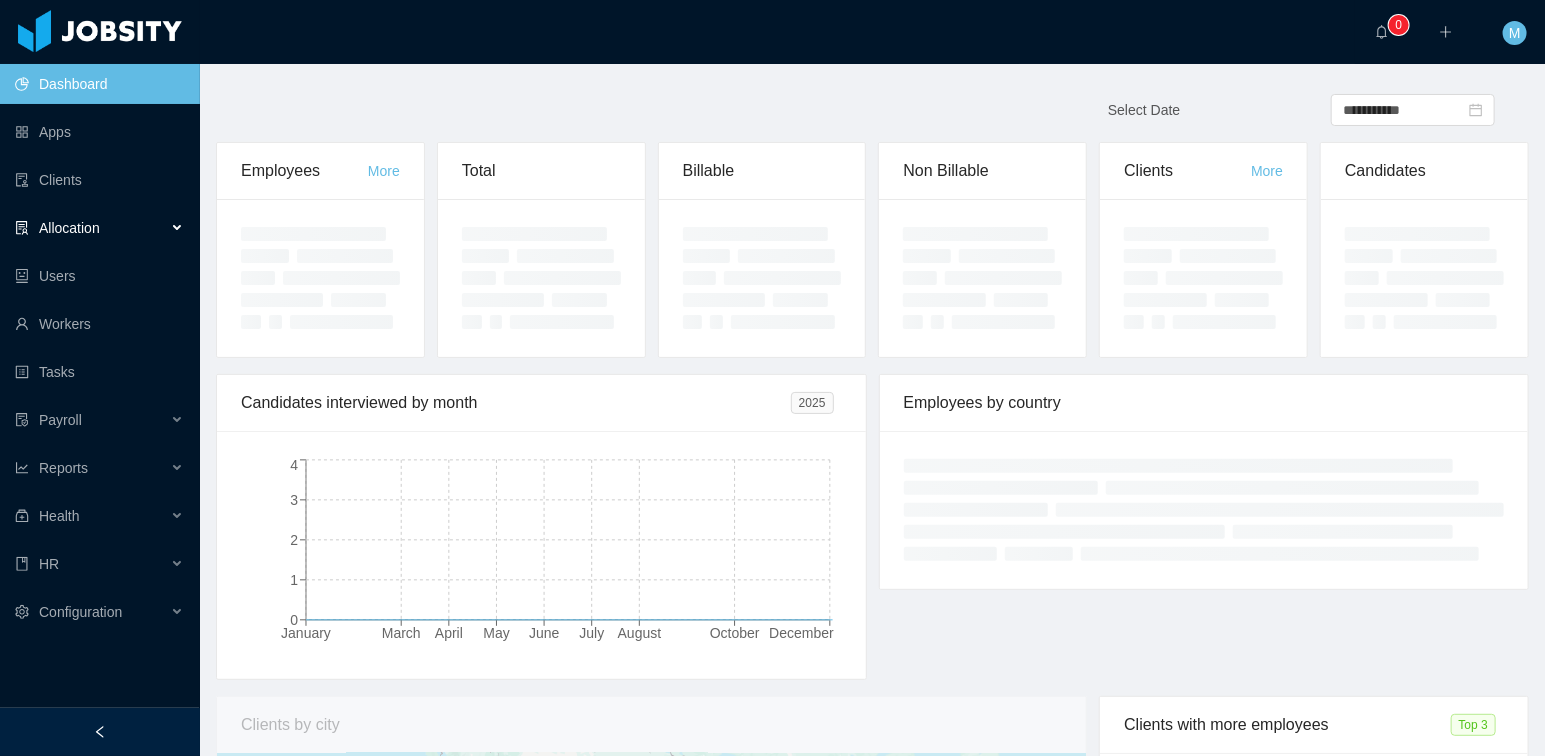 click on "Allocation" at bounding box center [100, 228] 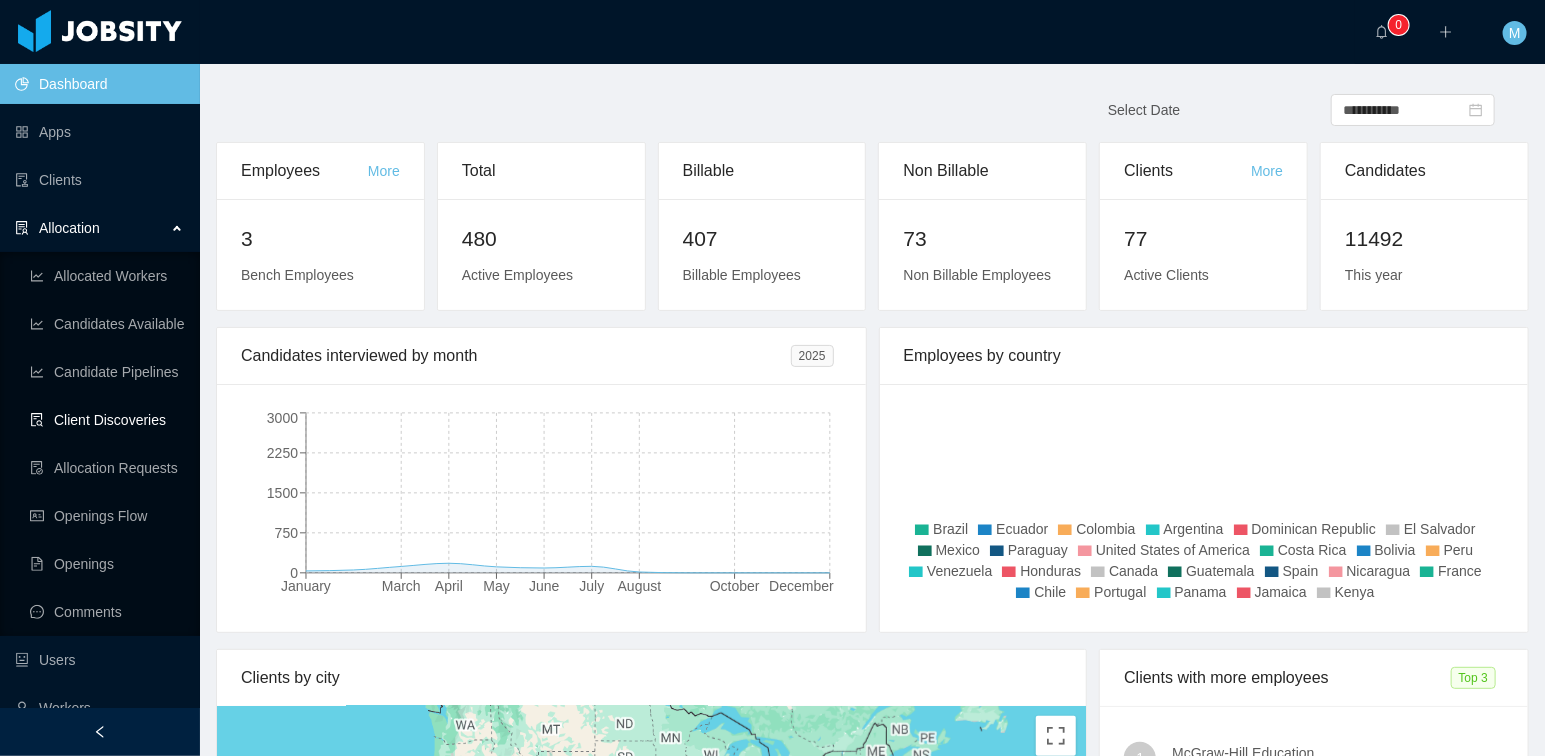 click on "Client Discoveries" at bounding box center (107, 420) 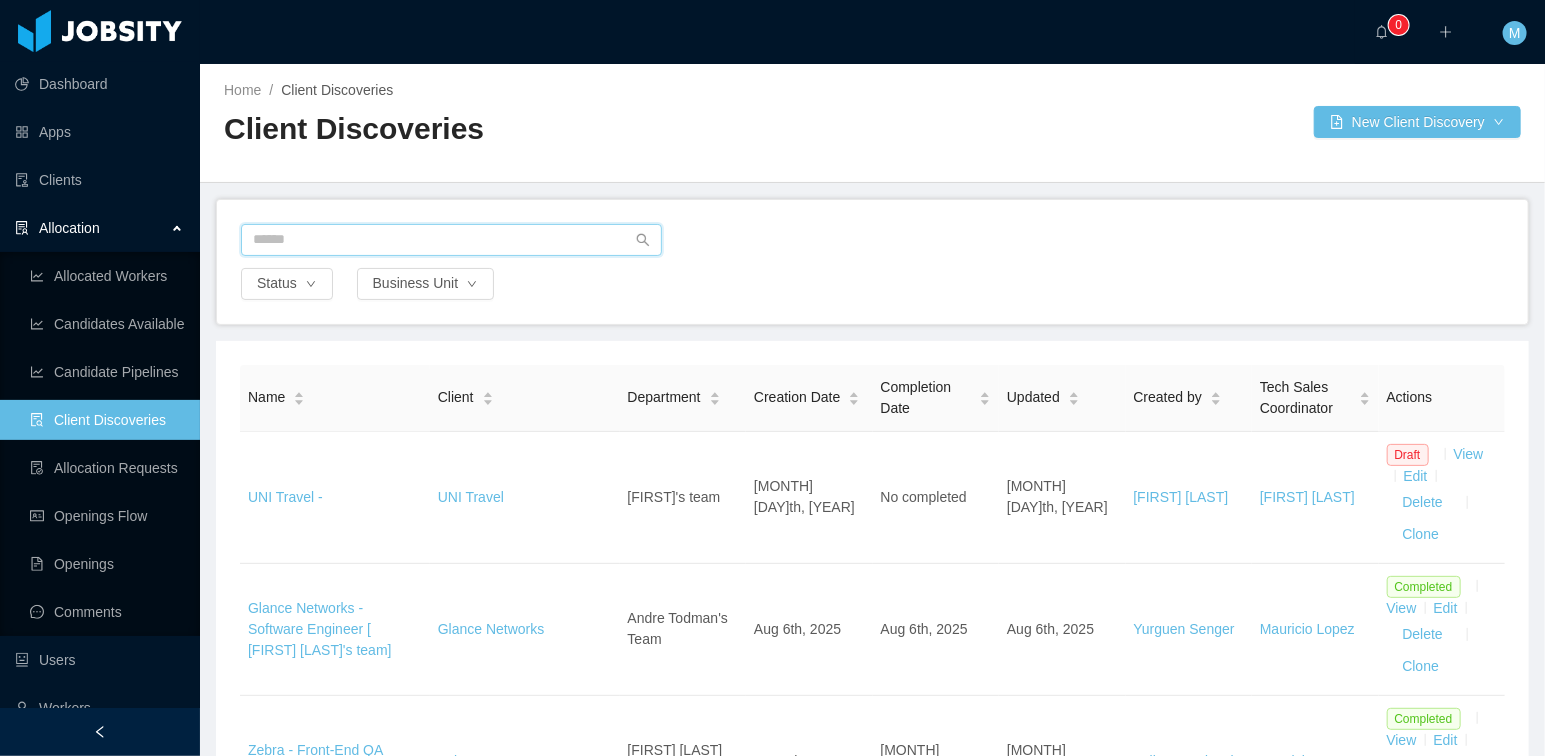 click at bounding box center (451, 240) 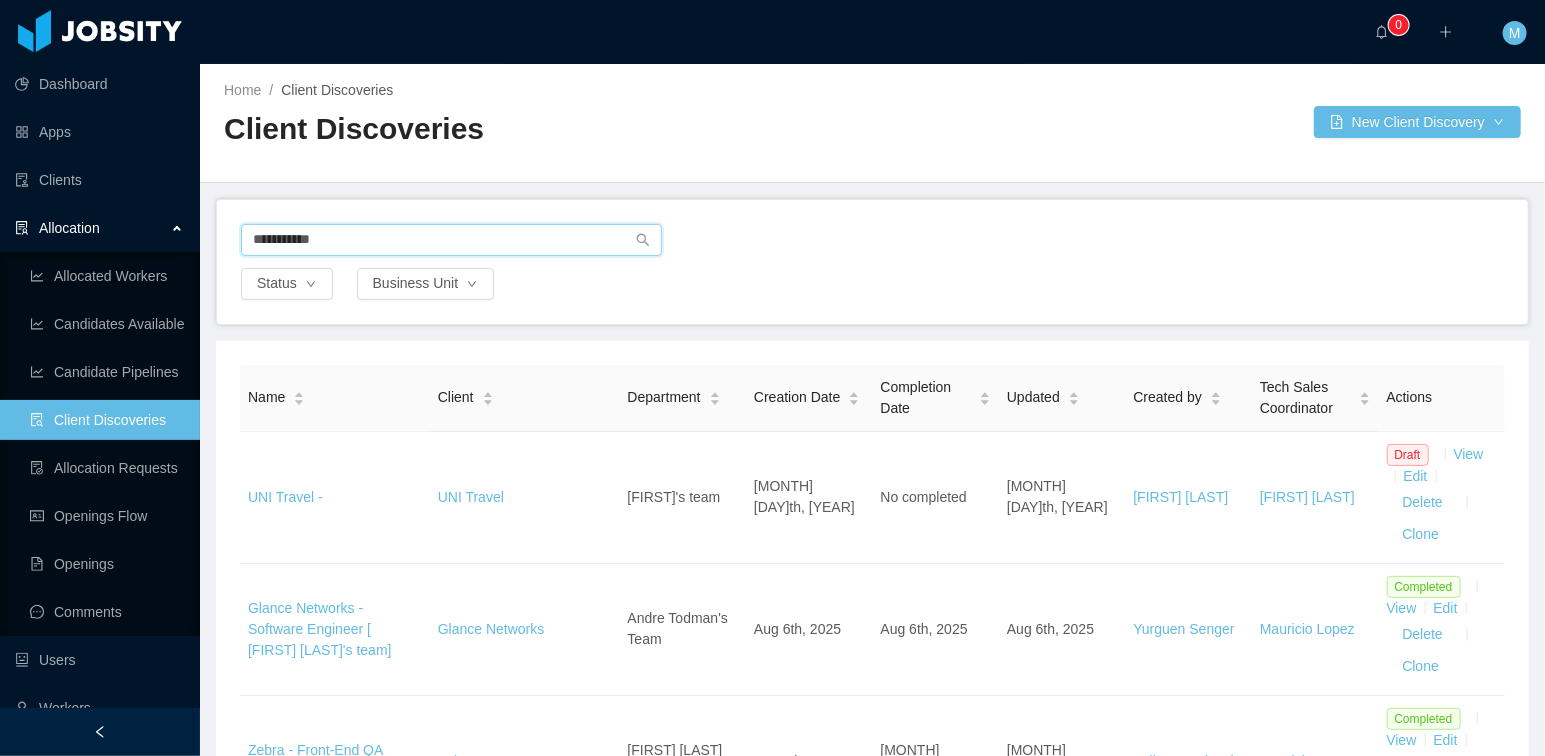 type on "**********" 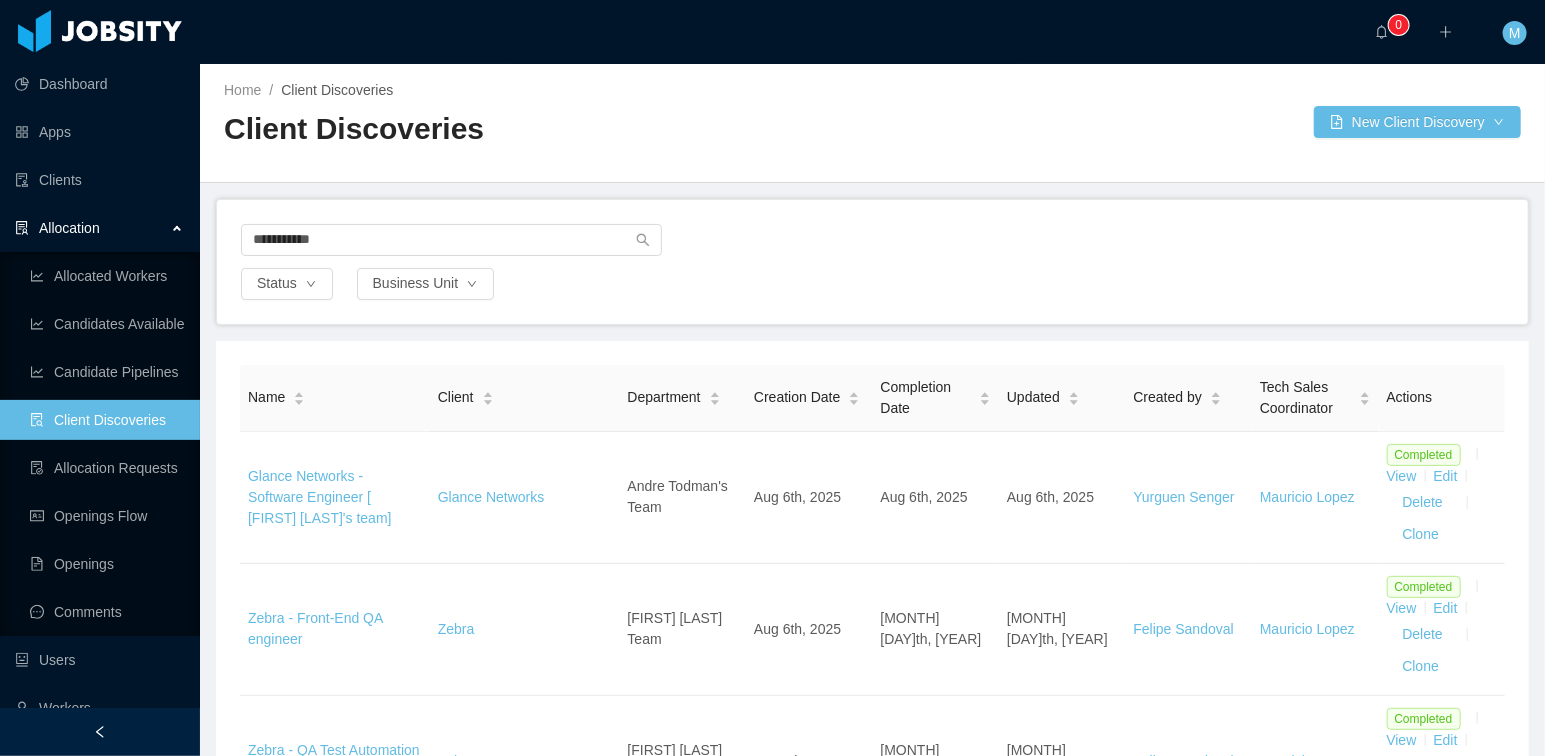 scroll, scrollTop: 2093, scrollLeft: 0, axis: vertical 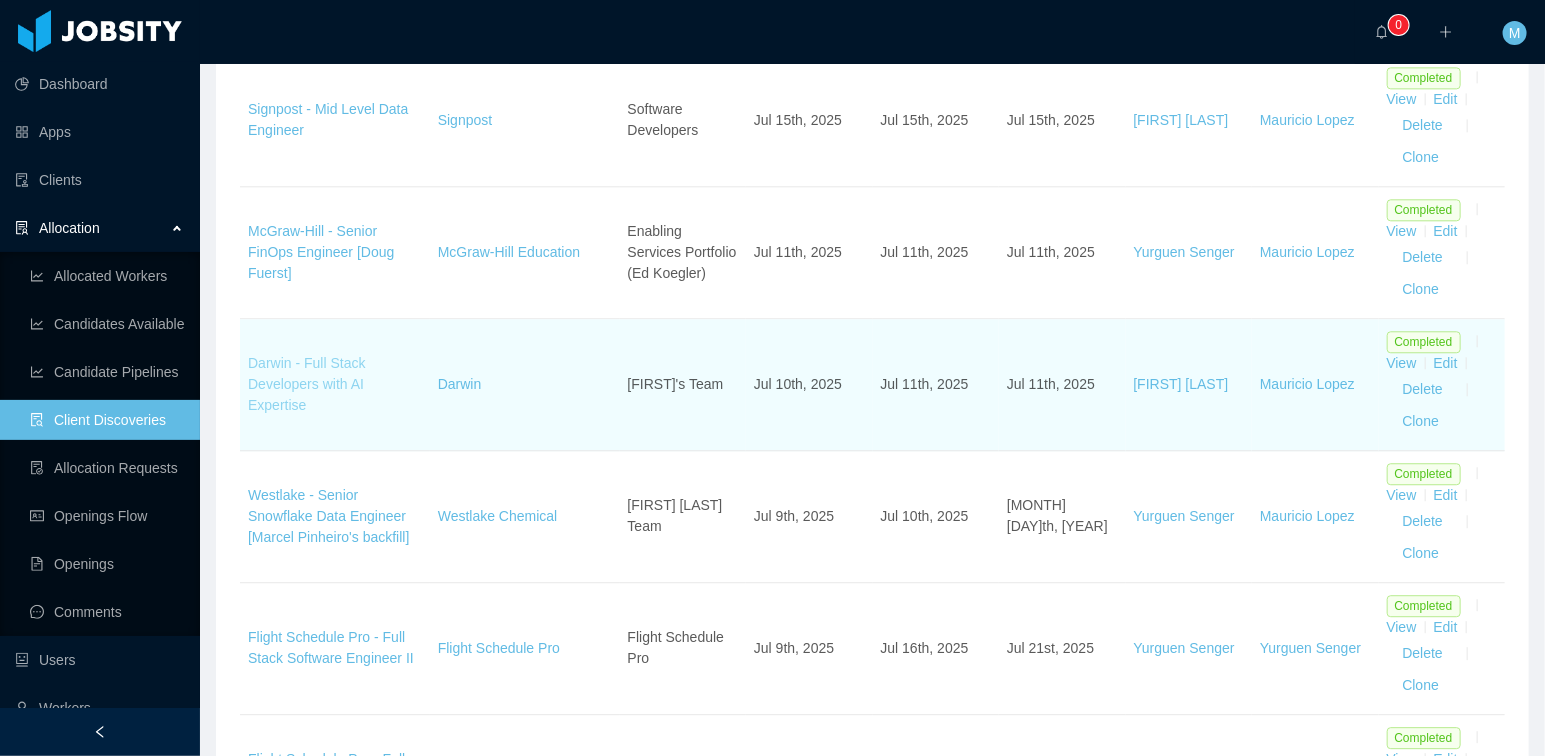 click on "Darwin - Full Stack Developers with AI Expertise" at bounding box center [306, 384] 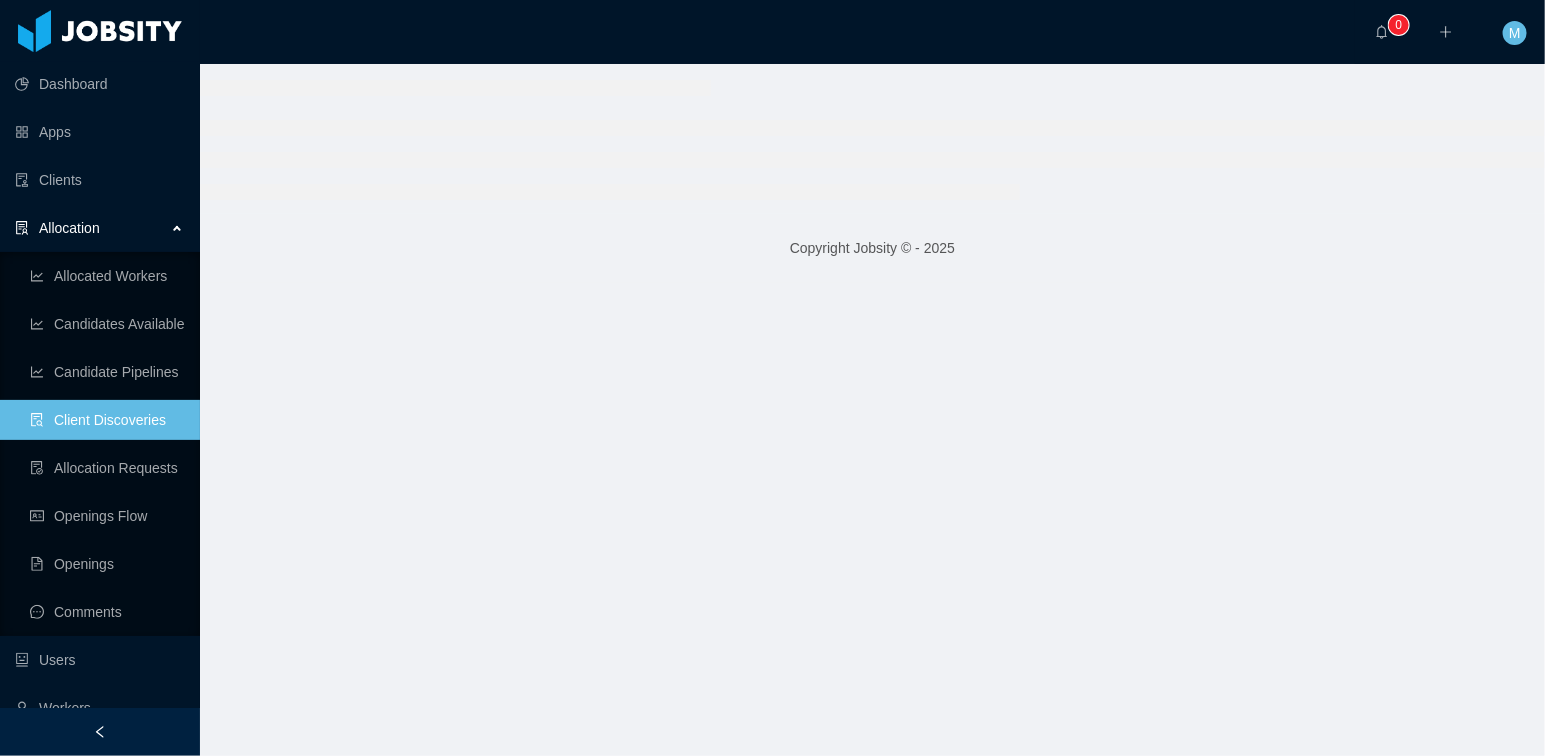 scroll, scrollTop: 0, scrollLeft: 0, axis: both 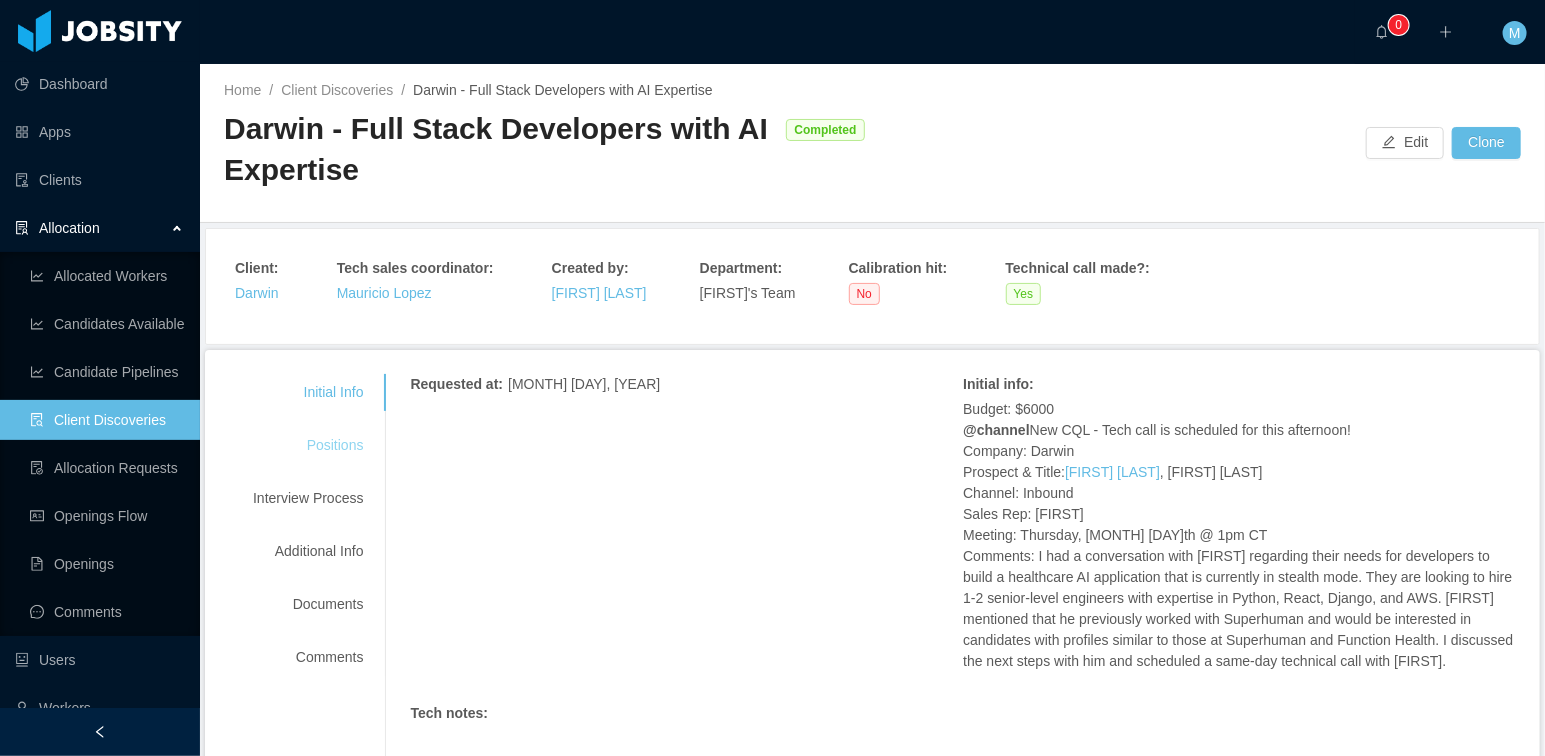 click on "Positions" at bounding box center (308, 445) 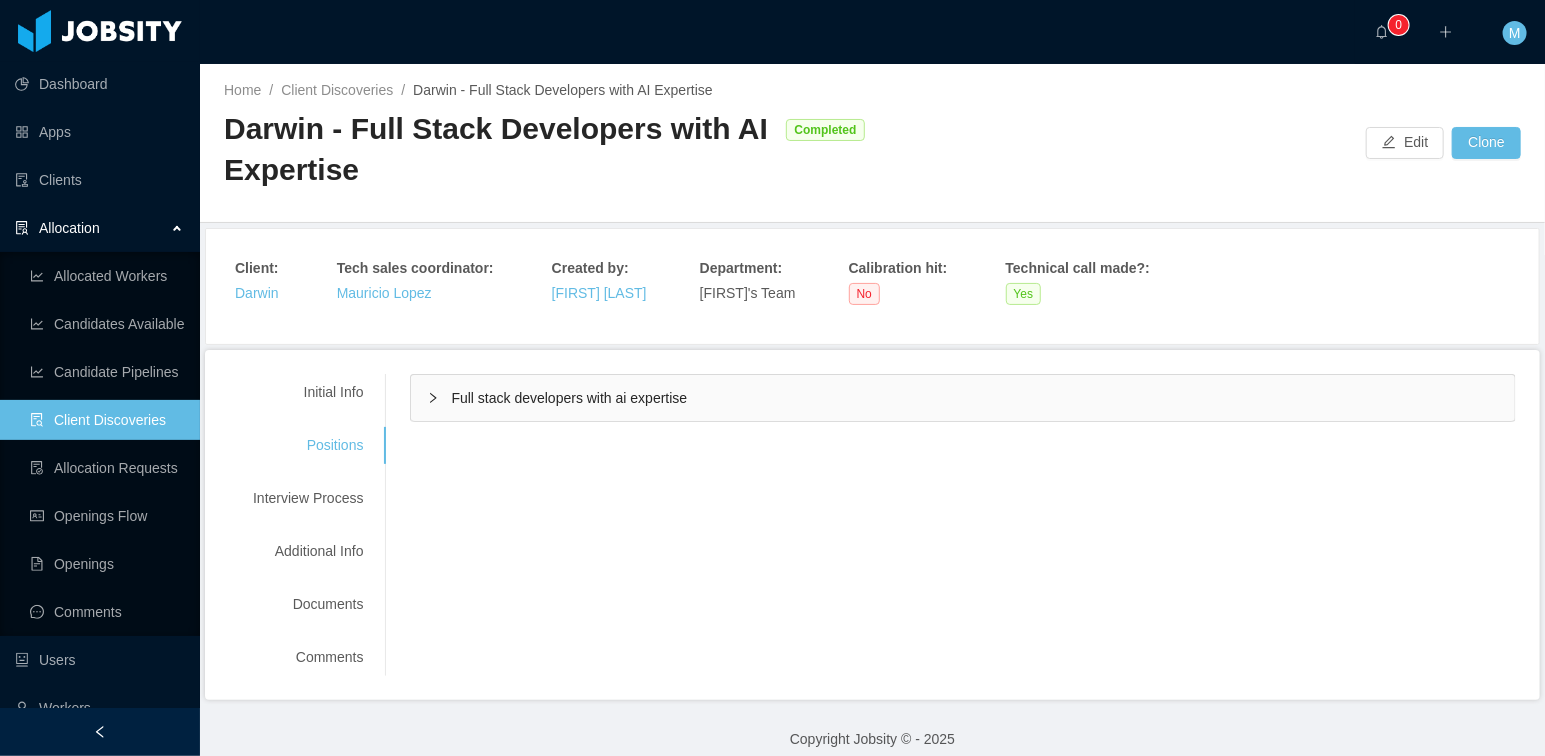 click on "Full stack developers with ai expertise" at bounding box center (569, 398) 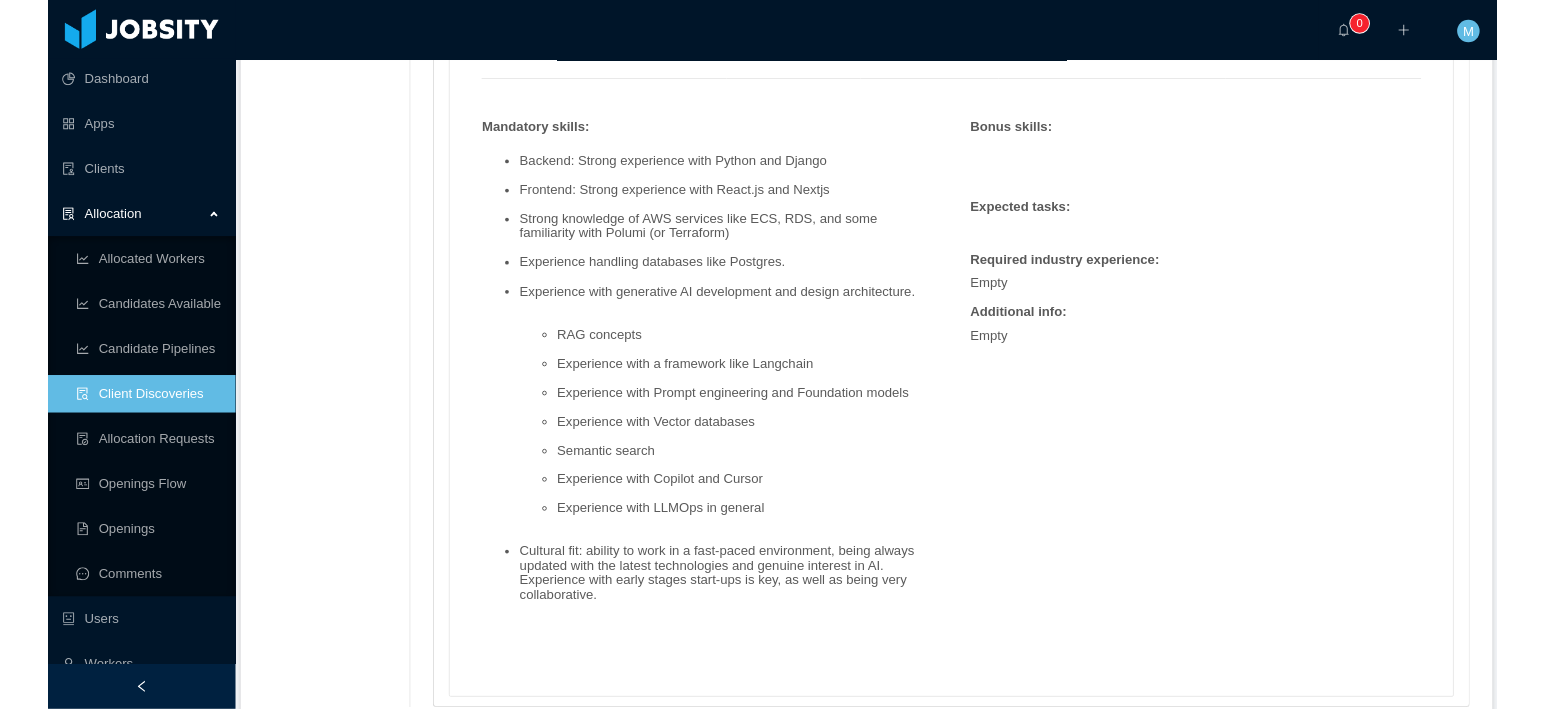 scroll, scrollTop: 1747, scrollLeft: 0, axis: vertical 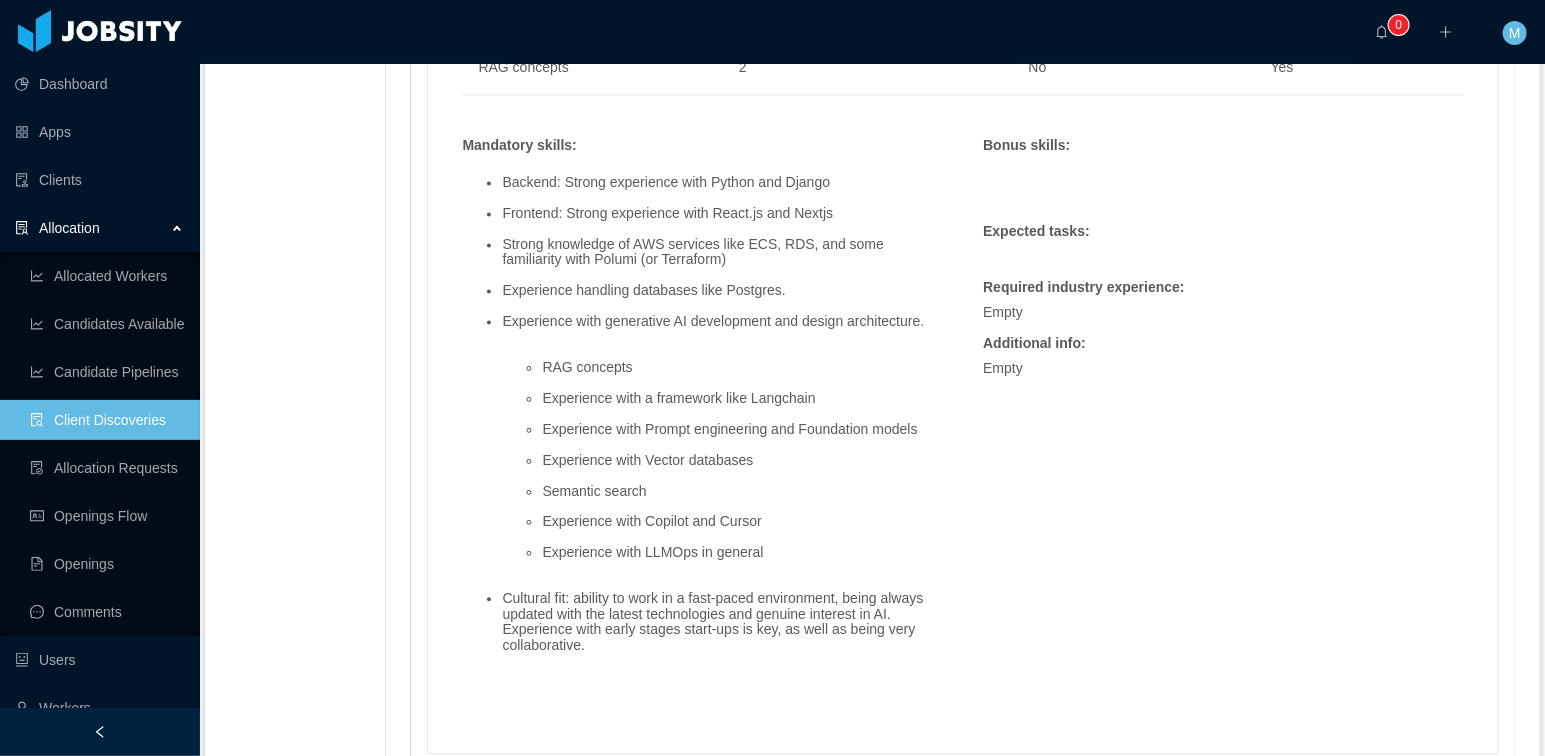 click on "Experience with generative AI development and design architecture." at bounding box center (722, 321) 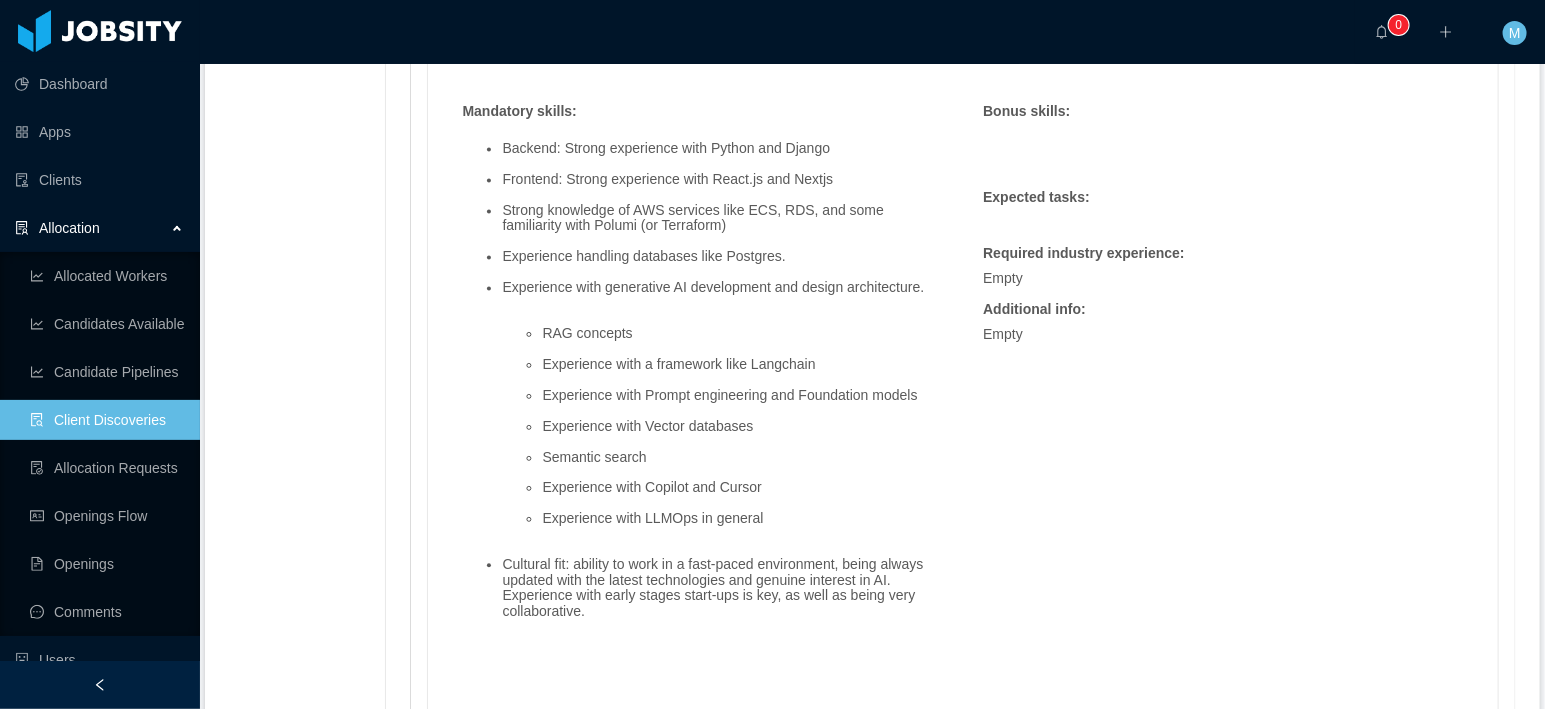 scroll, scrollTop: 1793, scrollLeft: 0, axis: vertical 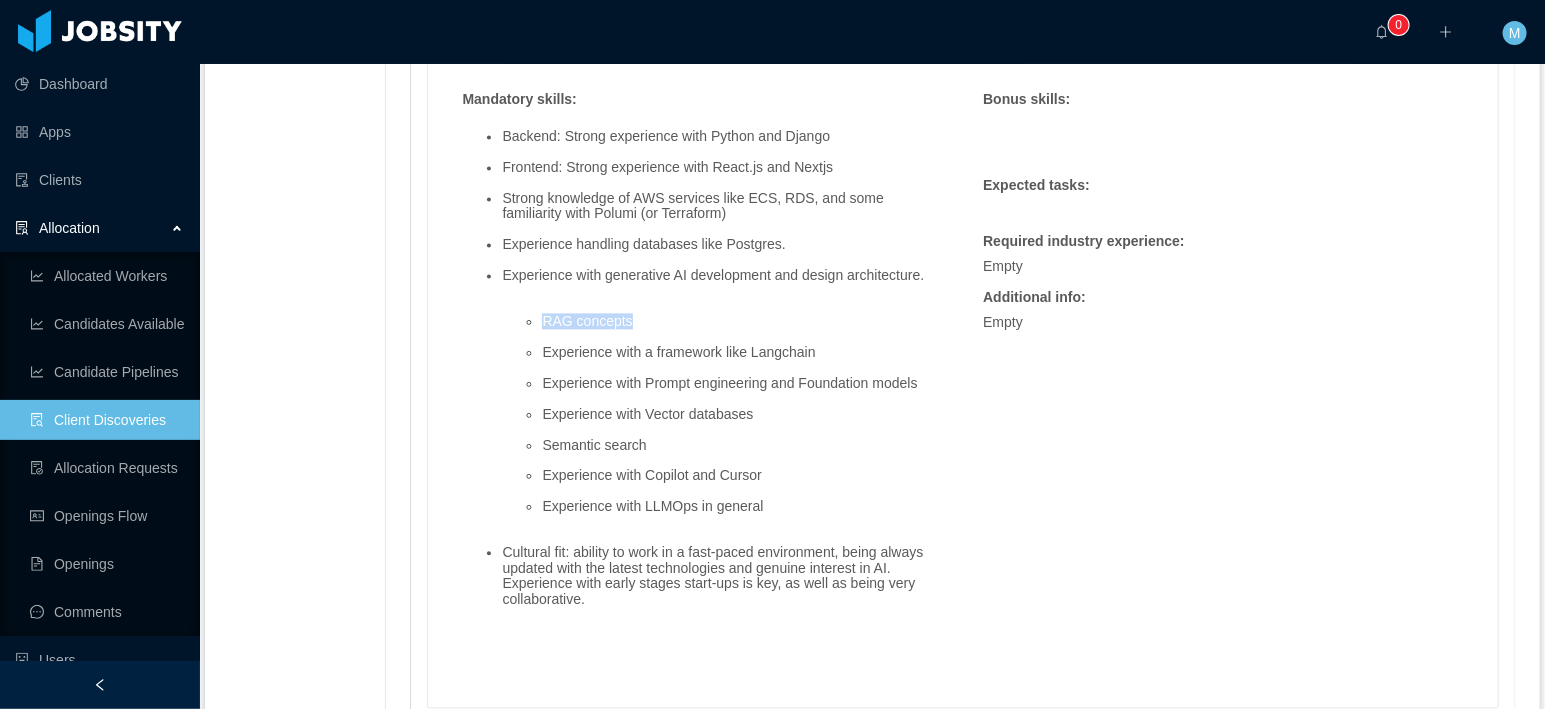 drag, startPoint x: 676, startPoint y: 339, endPoint x: 541, endPoint y: 331, distance: 135.23683 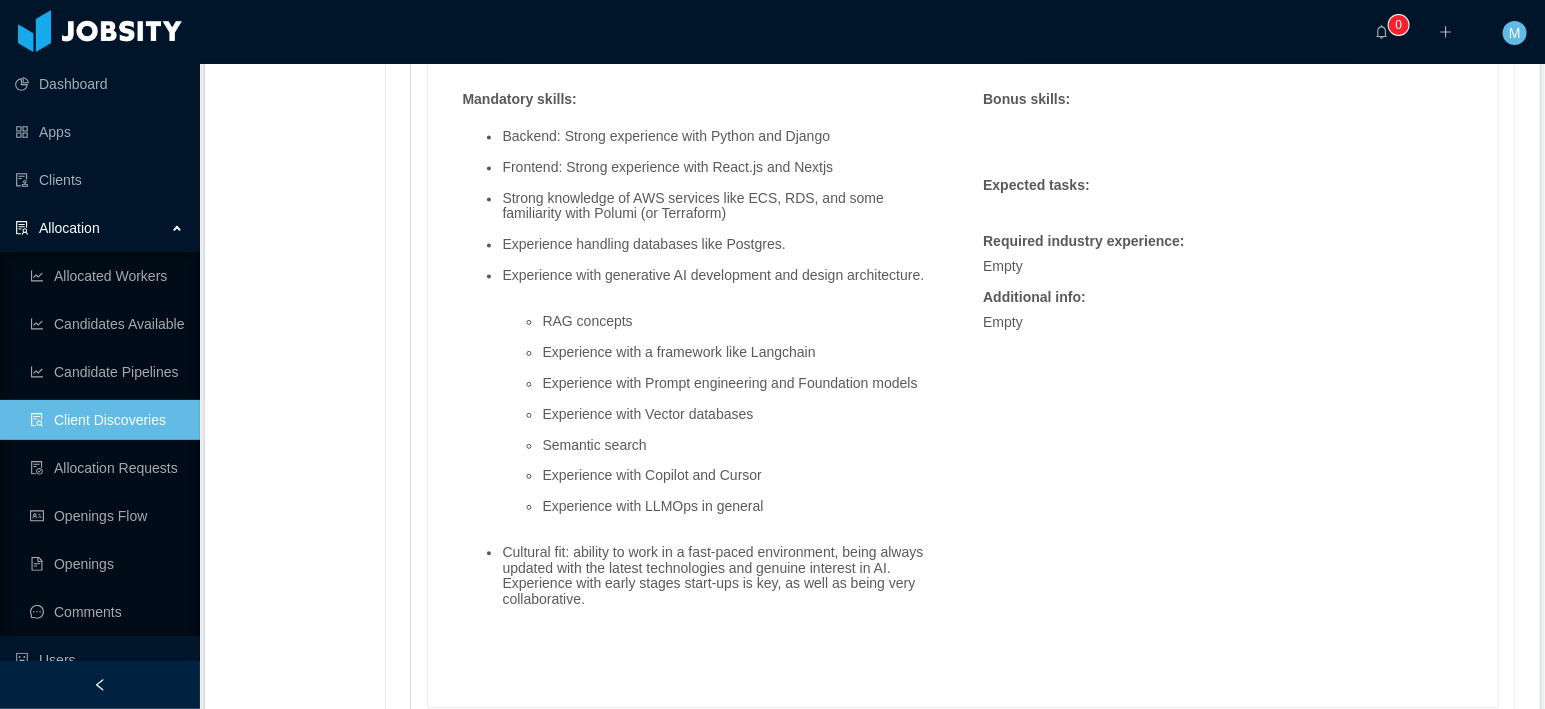 click on "RAG concepts
Experience with a framework like Langchain
Experience with Prompt engineering and Foundation models
Experience with Vector databases
Semantic search
Experience with Copilot and Cursor
Experience with LLMOps in general" at bounding box center [722, 414] 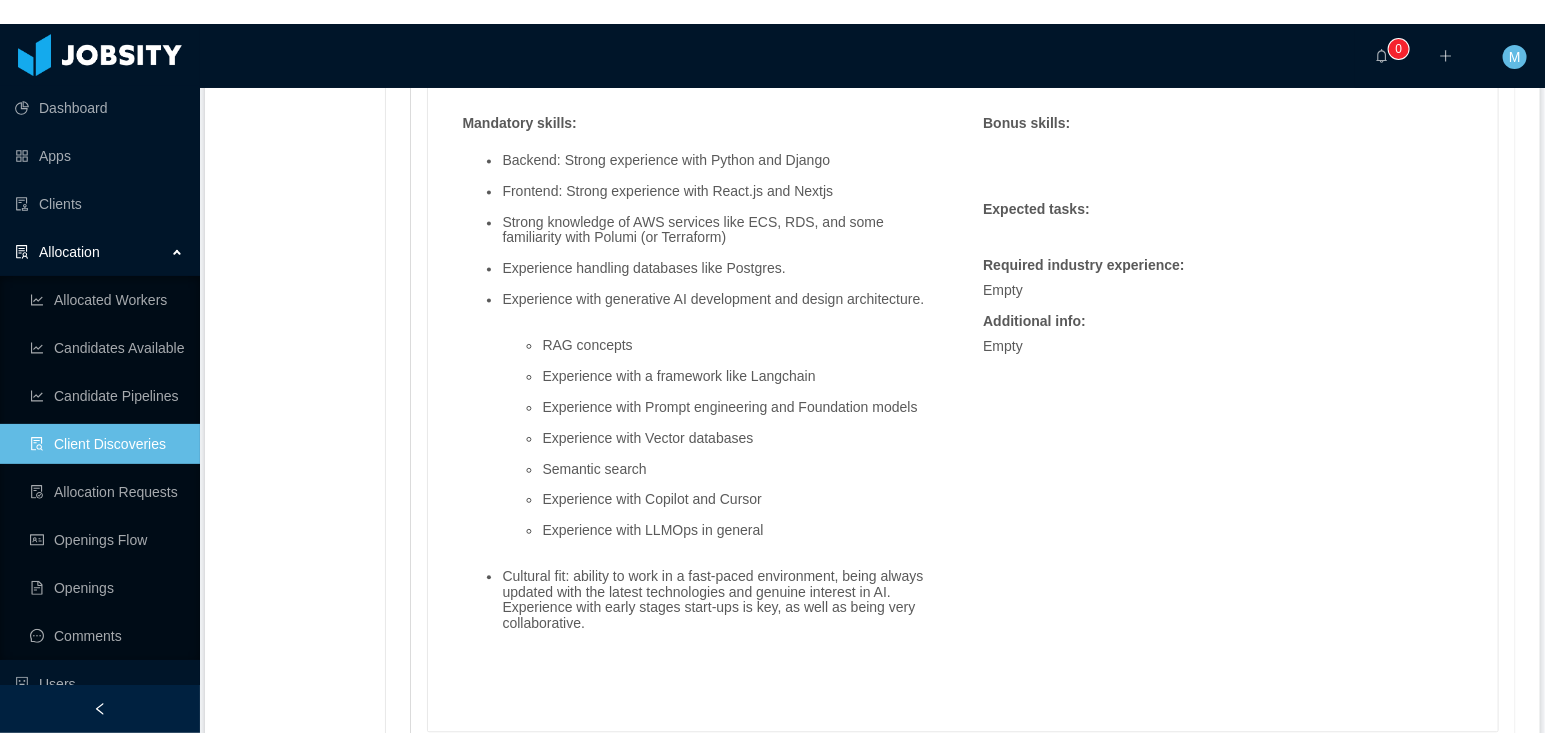 scroll, scrollTop: 1782, scrollLeft: 0, axis: vertical 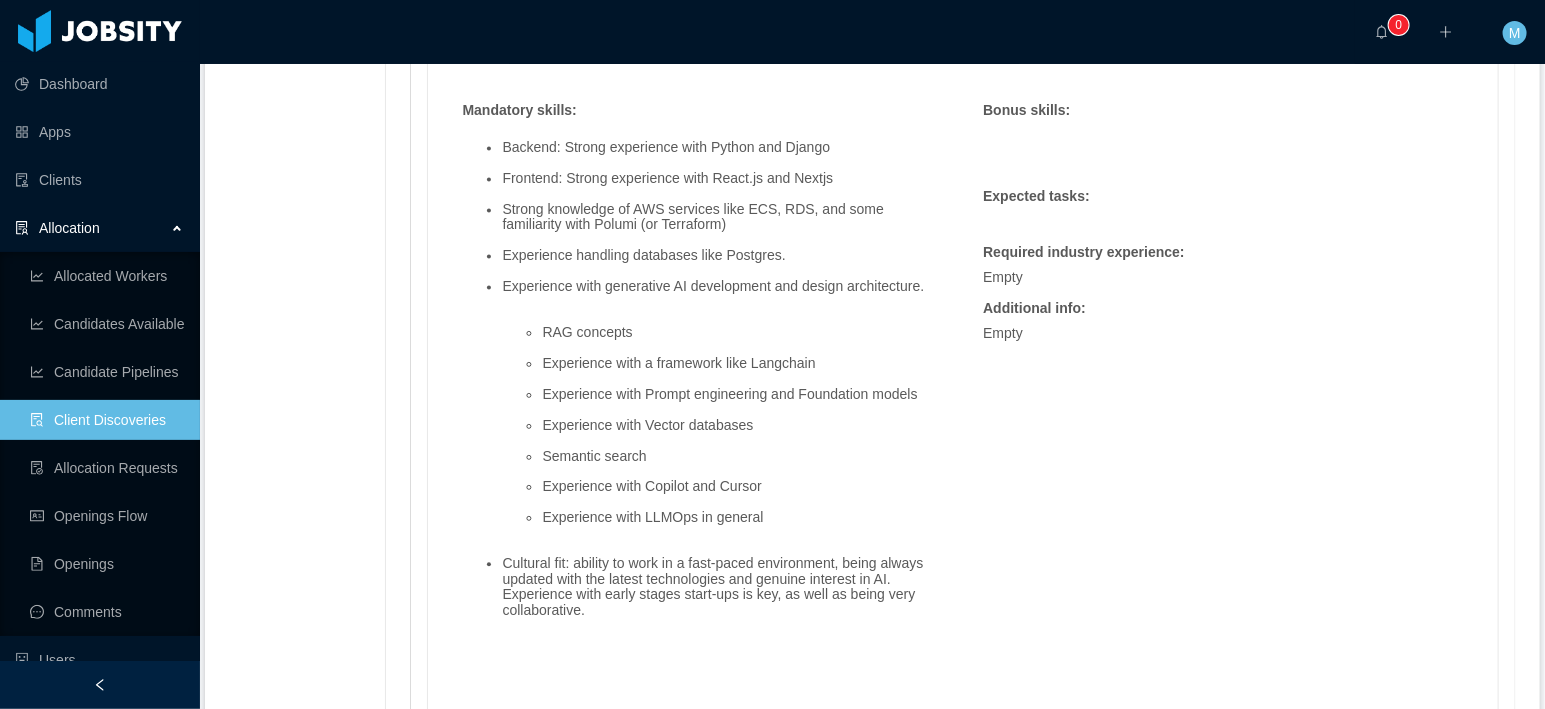click on "RAG concepts
Experience with a framework like Langchain
Experience with Prompt engineering and Foundation models
Experience with Vector databases
Semantic search
Experience with Copilot and Cursor
Experience with LLMOps in general" at bounding box center [722, 425] 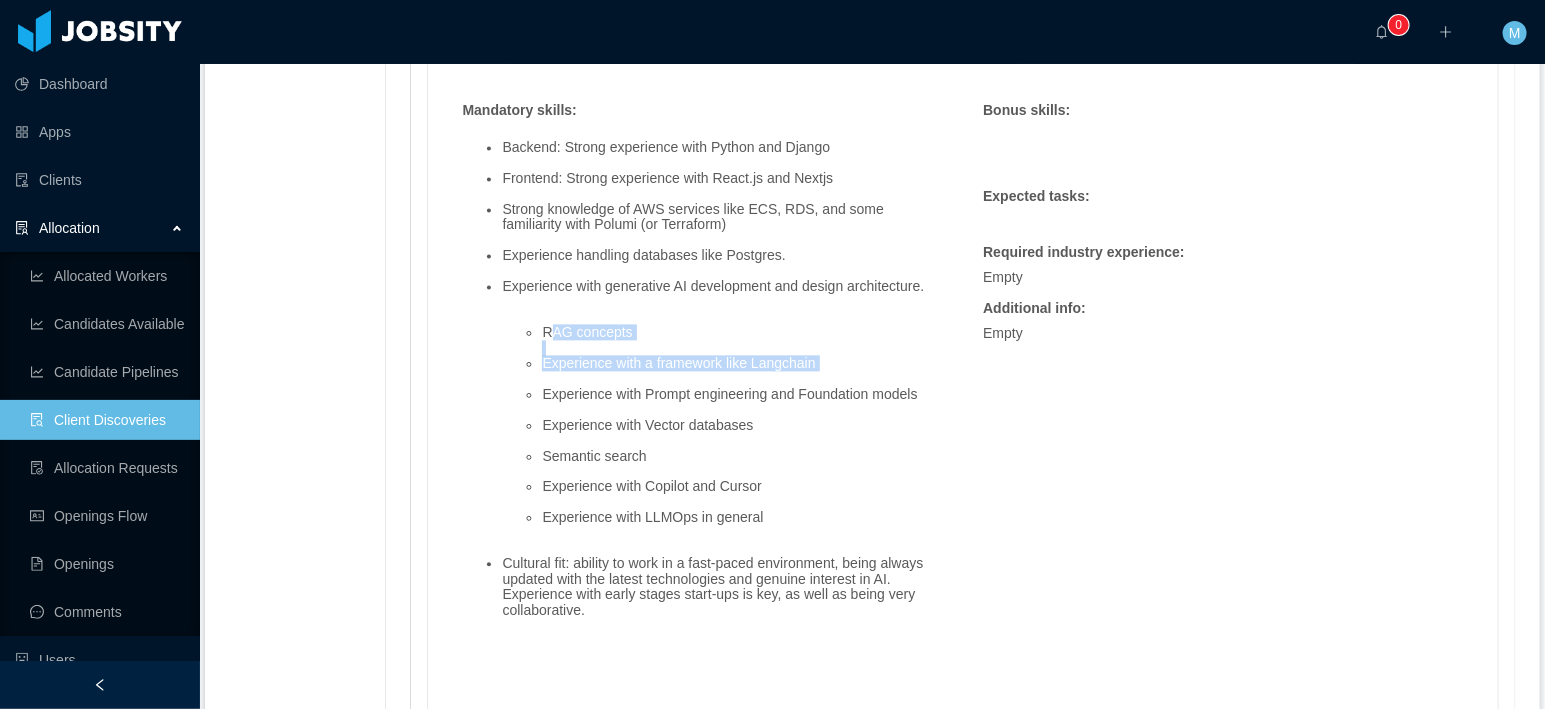 drag, startPoint x: 949, startPoint y: 397, endPoint x: 556, endPoint y: 348, distance: 396.04294 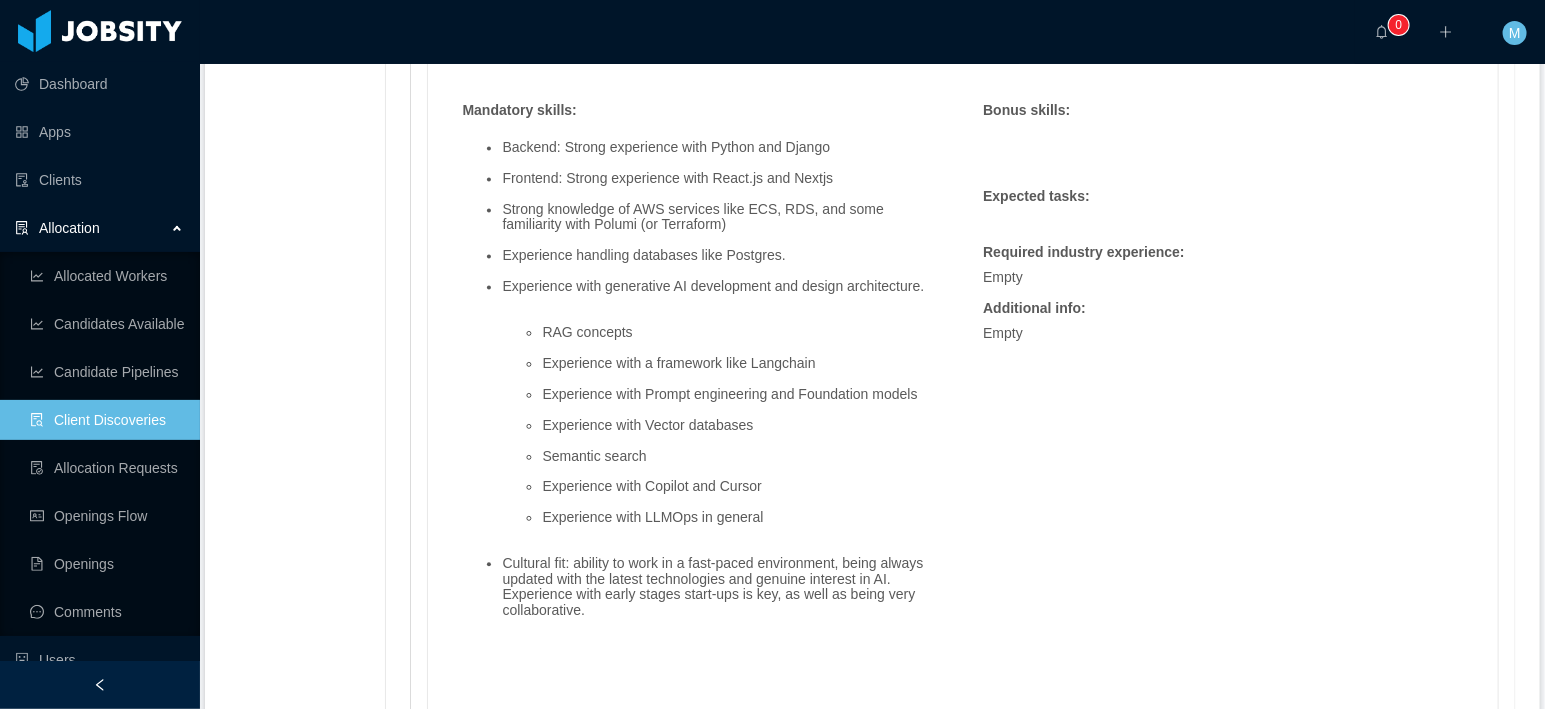 click on "RAG concepts
Experience with a framework like Langchain
Experience with Prompt engineering and Foundation models
Experience with Vector databases
Semantic search
Experience with Copilot and Cursor
Experience with LLMOps in general" at bounding box center [722, 425] 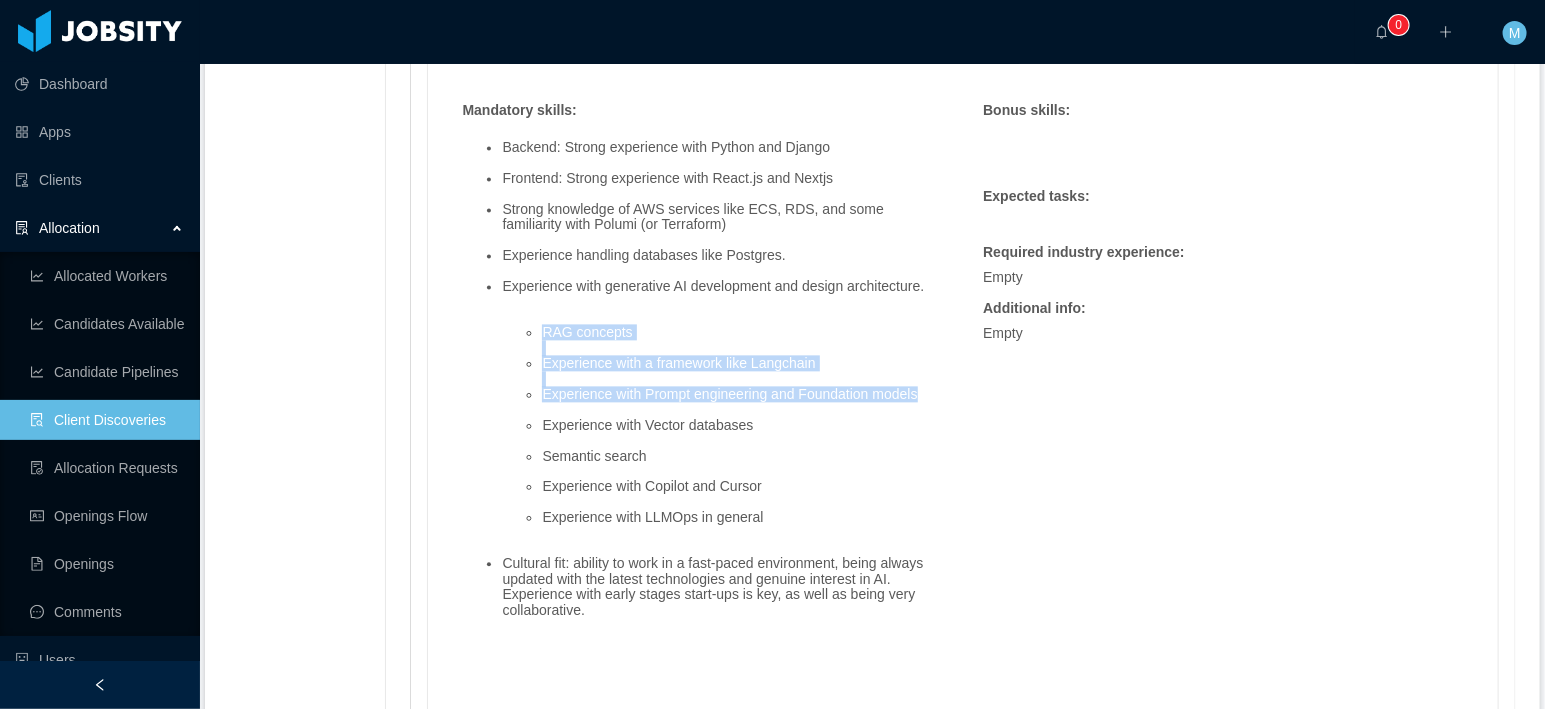 drag, startPoint x: 959, startPoint y: 406, endPoint x: 547, endPoint y: 345, distance: 416.4913 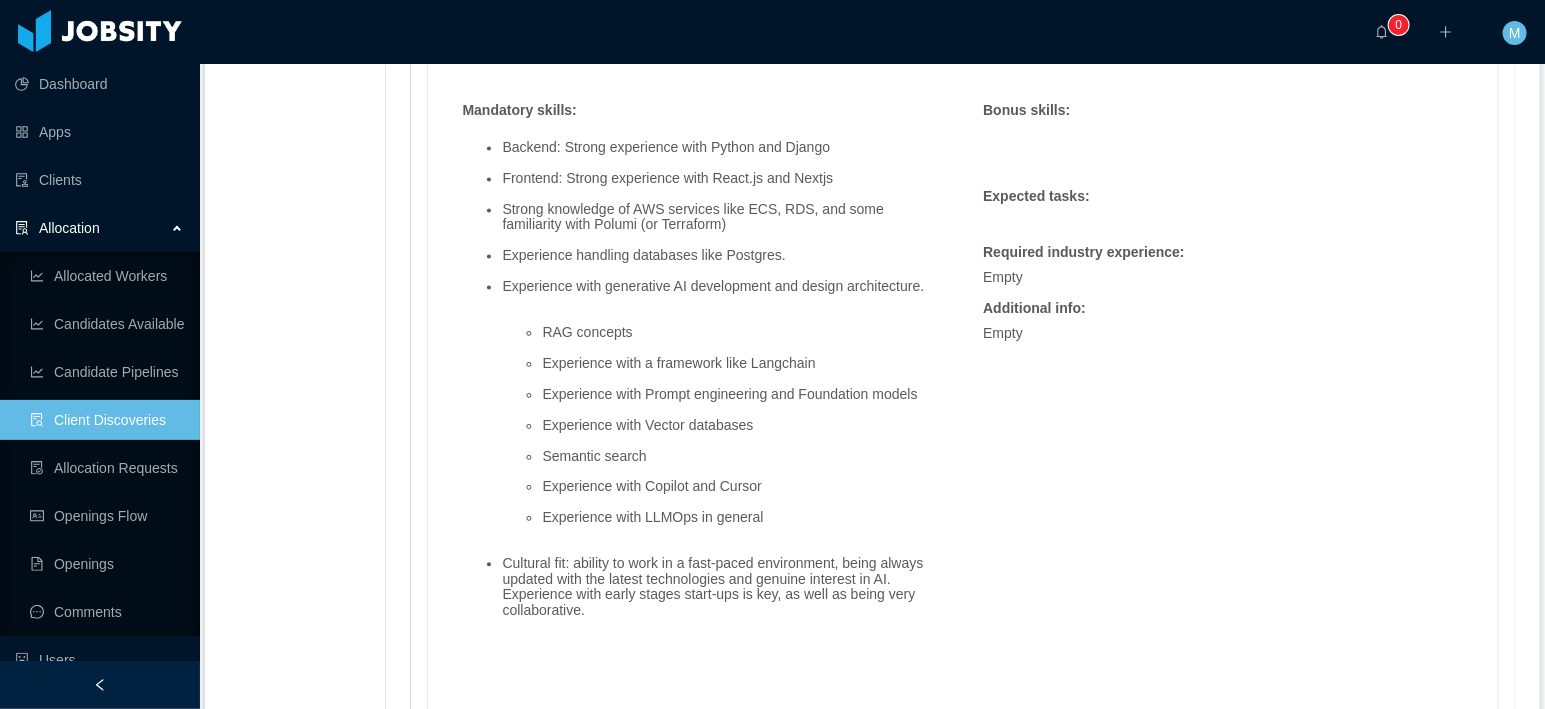 click on "Skills : Skill Years Notes Deal Breaker Mandatory Python 6 Yes Yes Django 6 Yes Yes React.js 2 Yes Yes AWS 5 Yes Yes Terraform 1 No No Generative AI 2 No Yes RAG concepts 2 No Yes Mandatory skills :
Backend: Strong experience with Python and Django
Frontend: Strong experience with React.js and Nextjs
Strong knowledge of AWS services like ECS, RDS, and some familiarity with Polumi (or Terraform)
Experience handling databases like Postgres.
Experience with generative AI development and design architecture.
RAG concepts
Experience with a framework like Langchain
Experience with Prompt engineering and Foundation models
Experience with Vector databases
Semantic search
Experience with Copilot and Cursor
Experience with LLMOps in general
Cultural fit: ability to work in a fast-paced environment, being always updated with the latest technologies and genuine interest in AI. Experience with early stages start-ups is key, as well as being very collaborative.
Bonus skills :
:
: :" at bounding box center [963, 148] 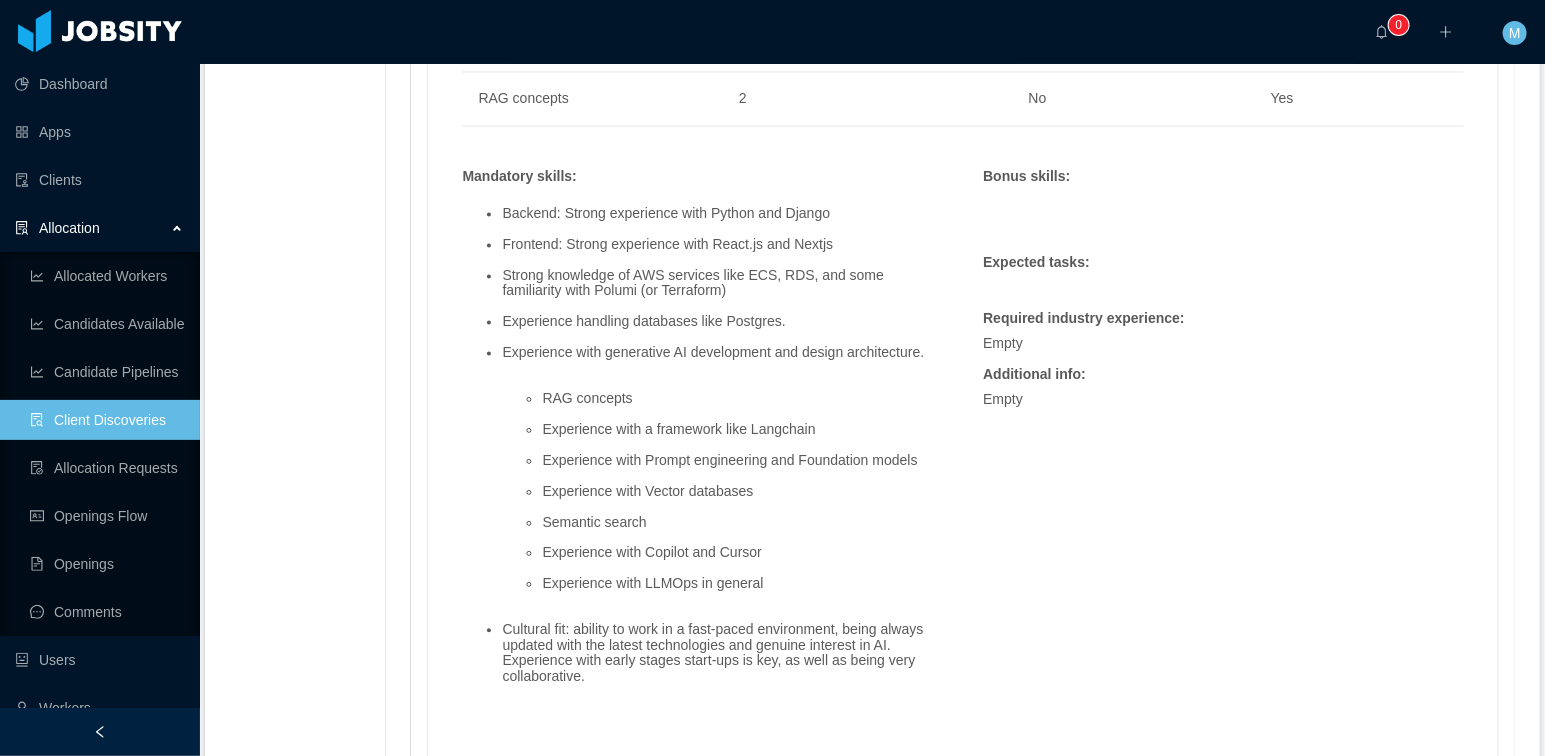 scroll, scrollTop: 1727, scrollLeft: 0, axis: vertical 